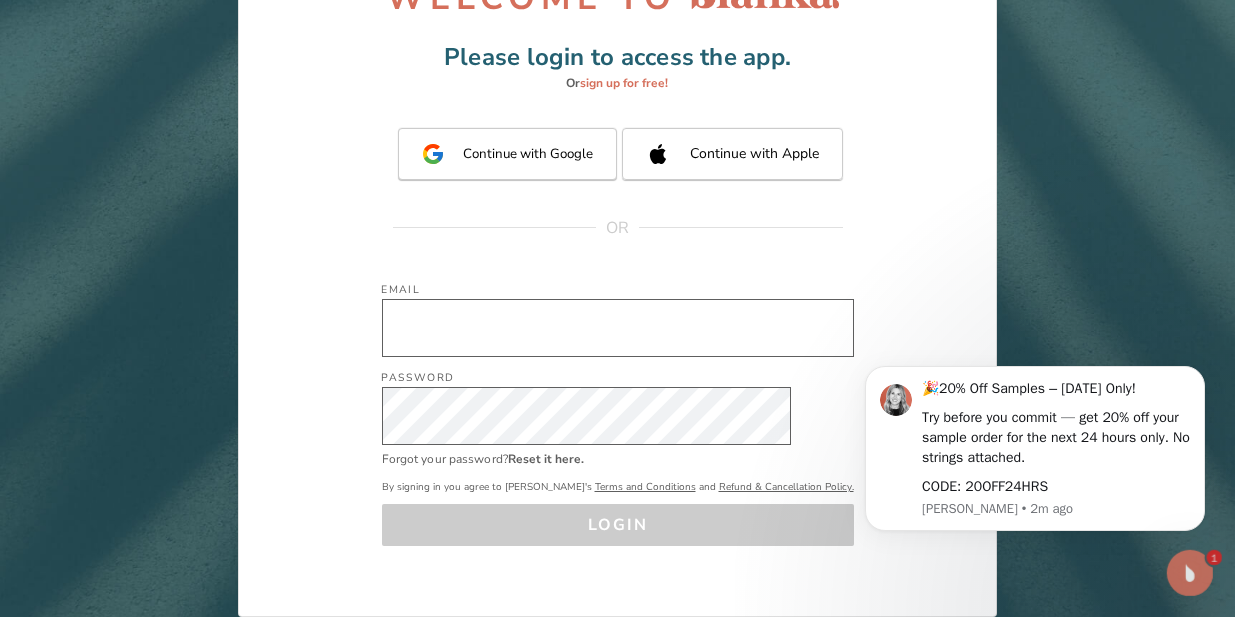 scroll, scrollTop: 0, scrollLeft: 0, axis: both 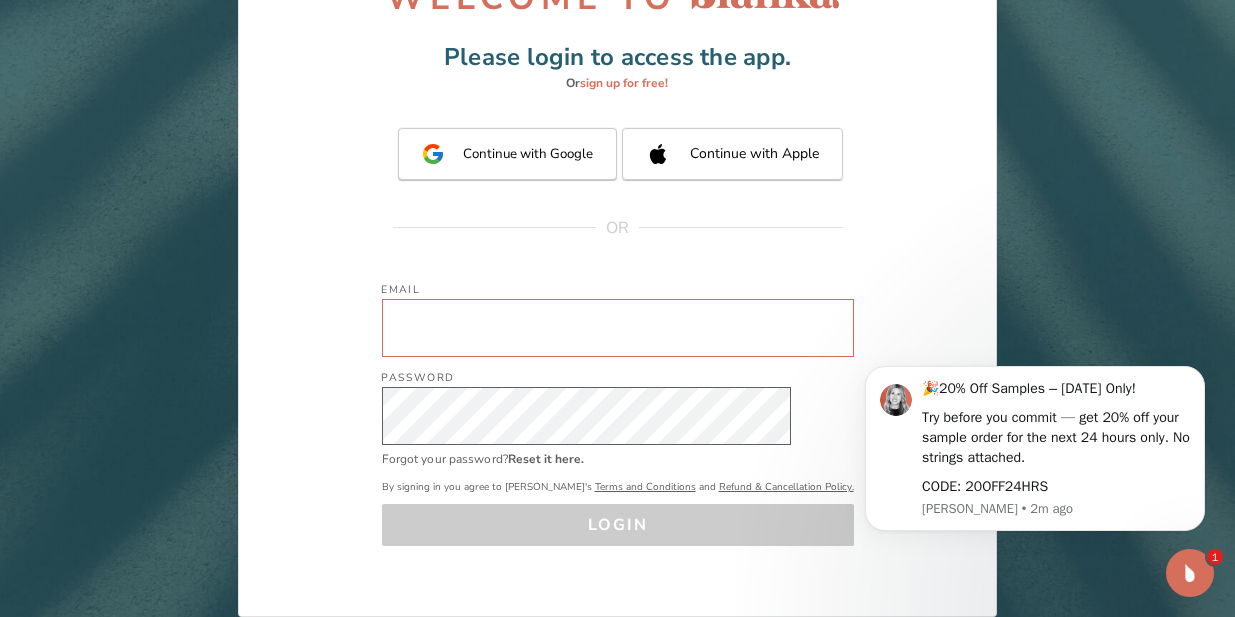 click on "Email" at bounding box center [618, 328] 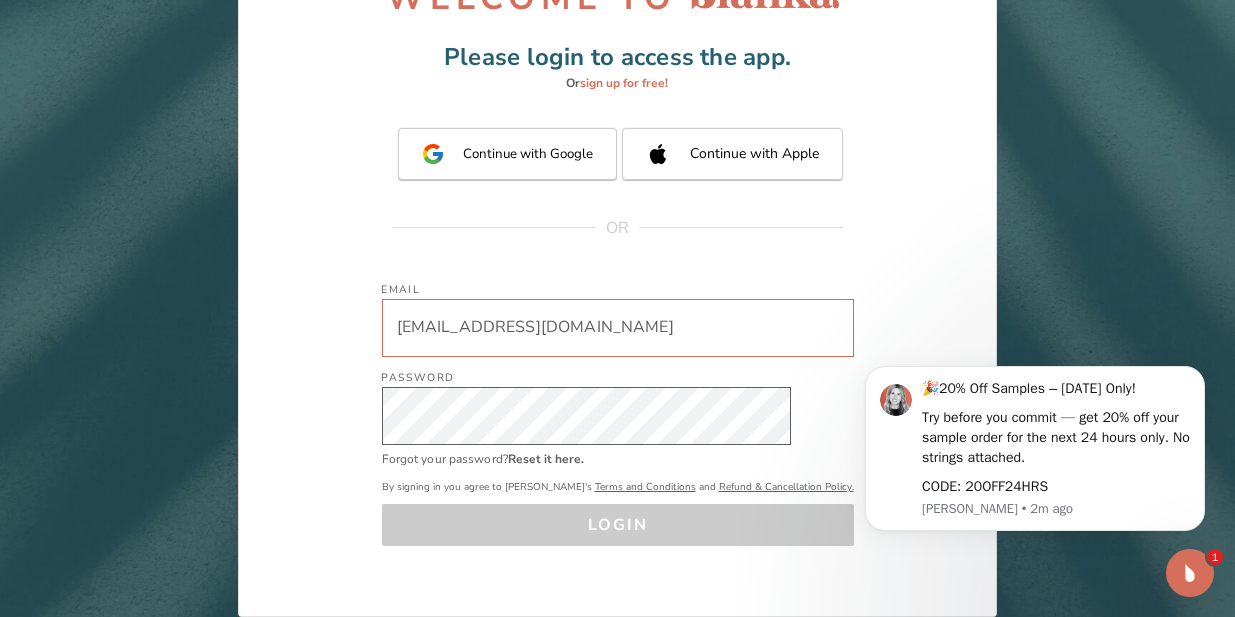 type on "shopstylese@gmail.com" 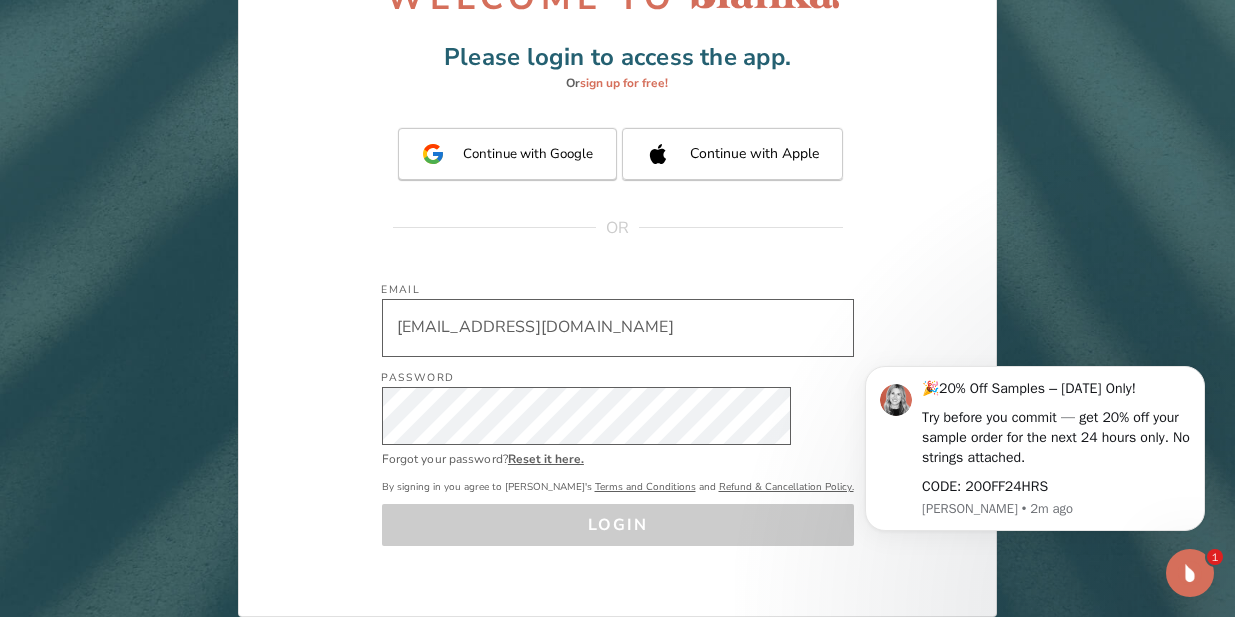 click on "Reset it here." at bounding box center [546, 459] 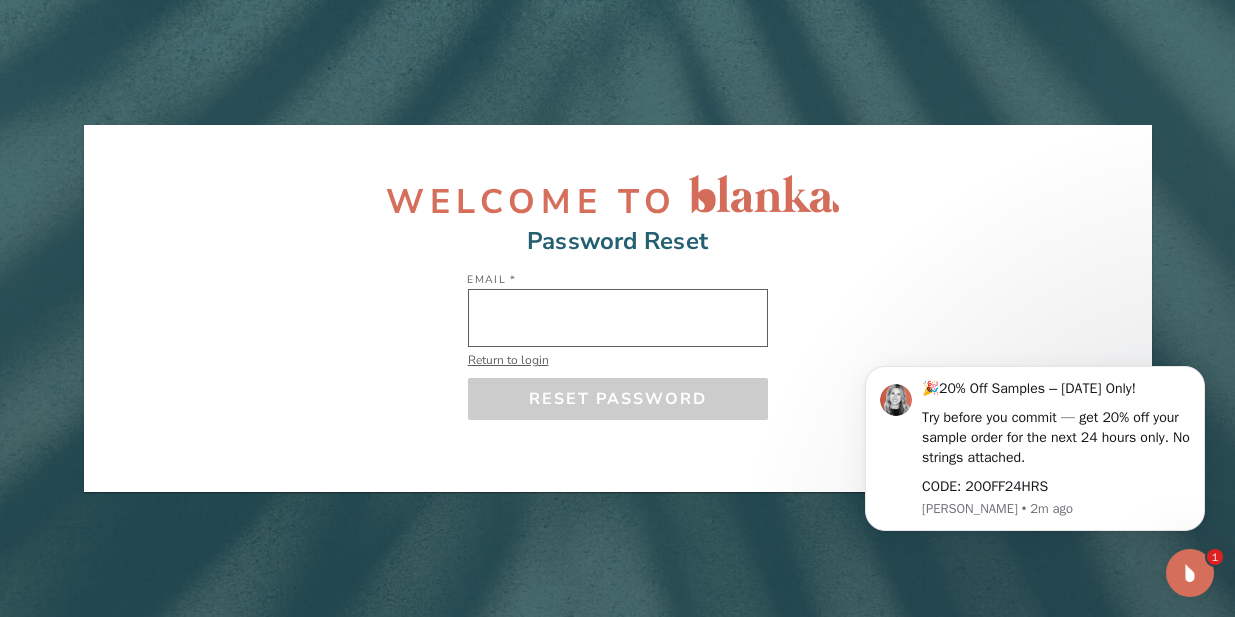 click on "Email   *" at bounding box center [618, 318] 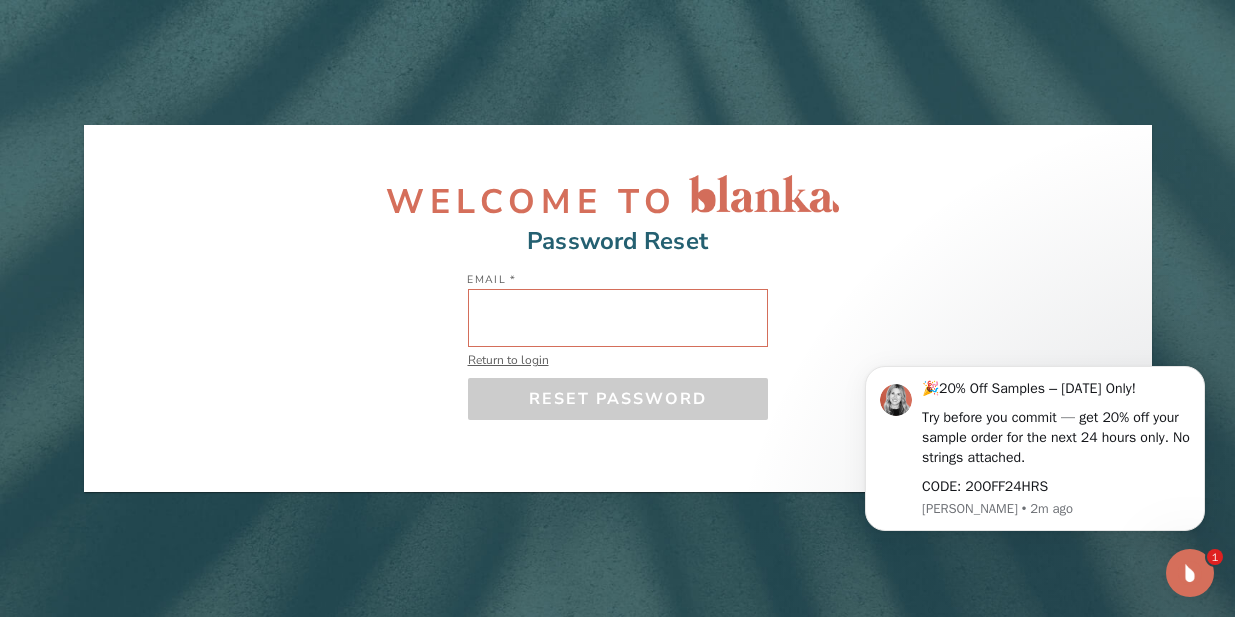type on "S" 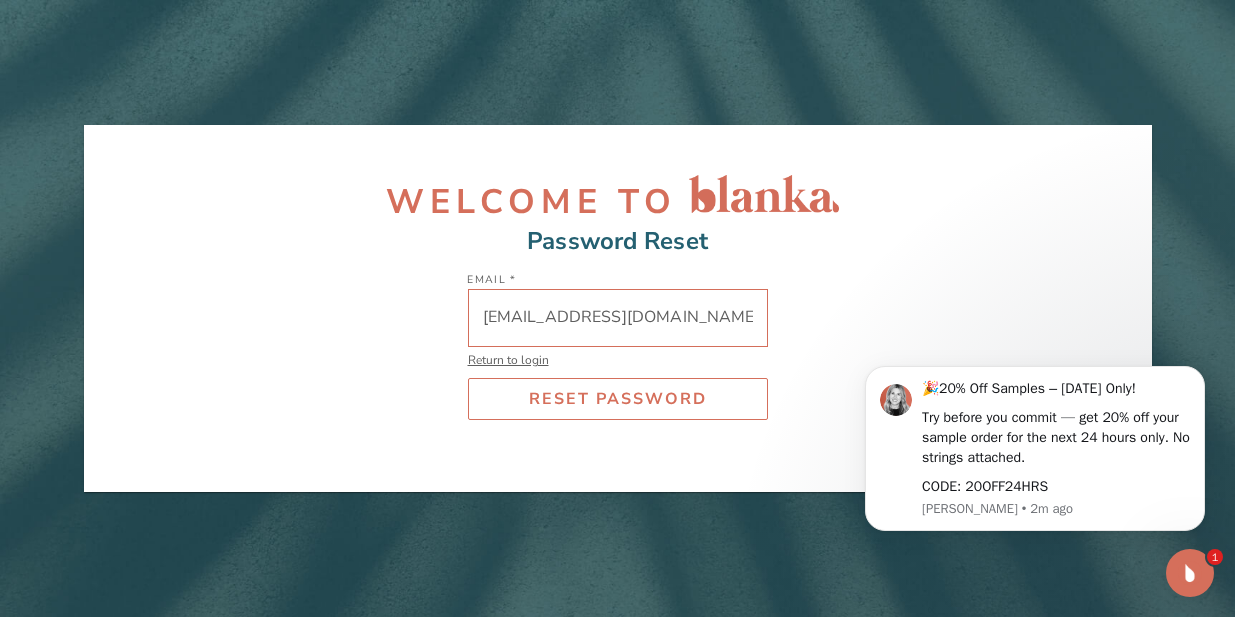type on "shopstylese@gmail.com" 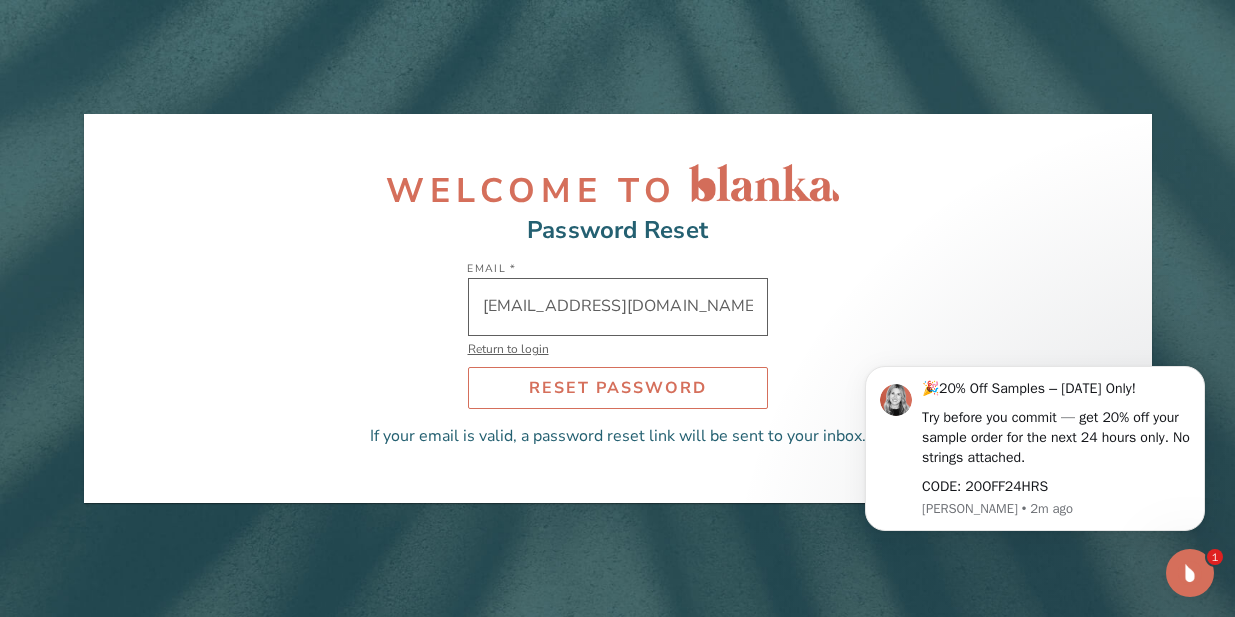 click on "Reset Password" at bounding box center [618, 388] 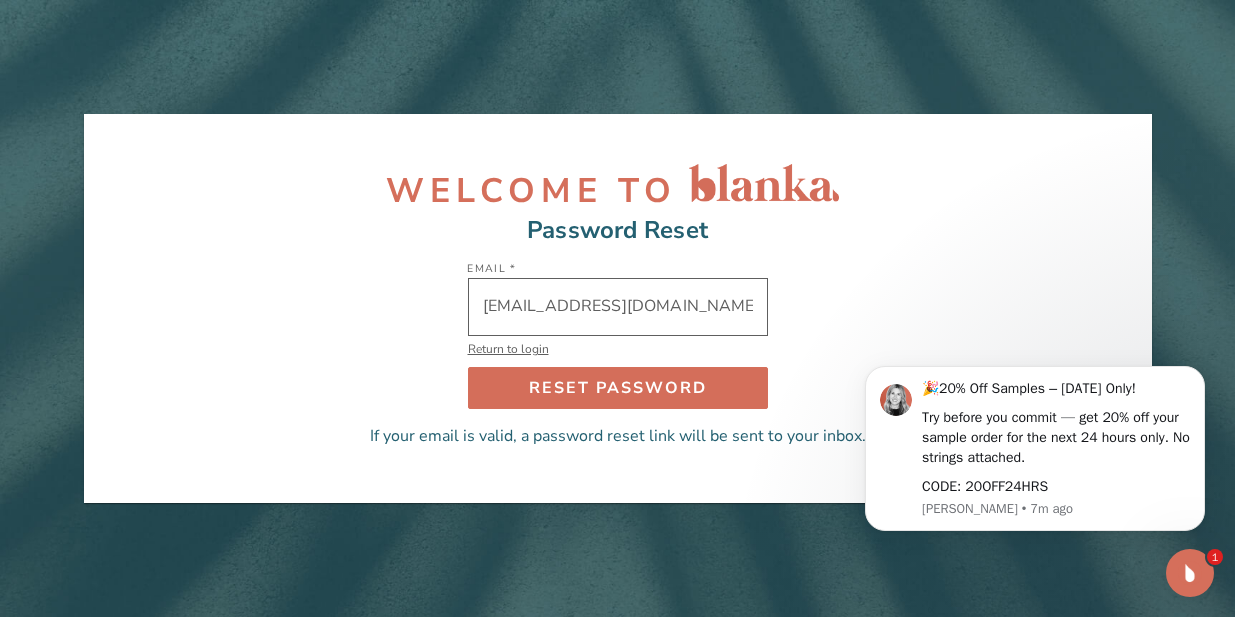 click on "Return to login" at bounding box center [618, 349] 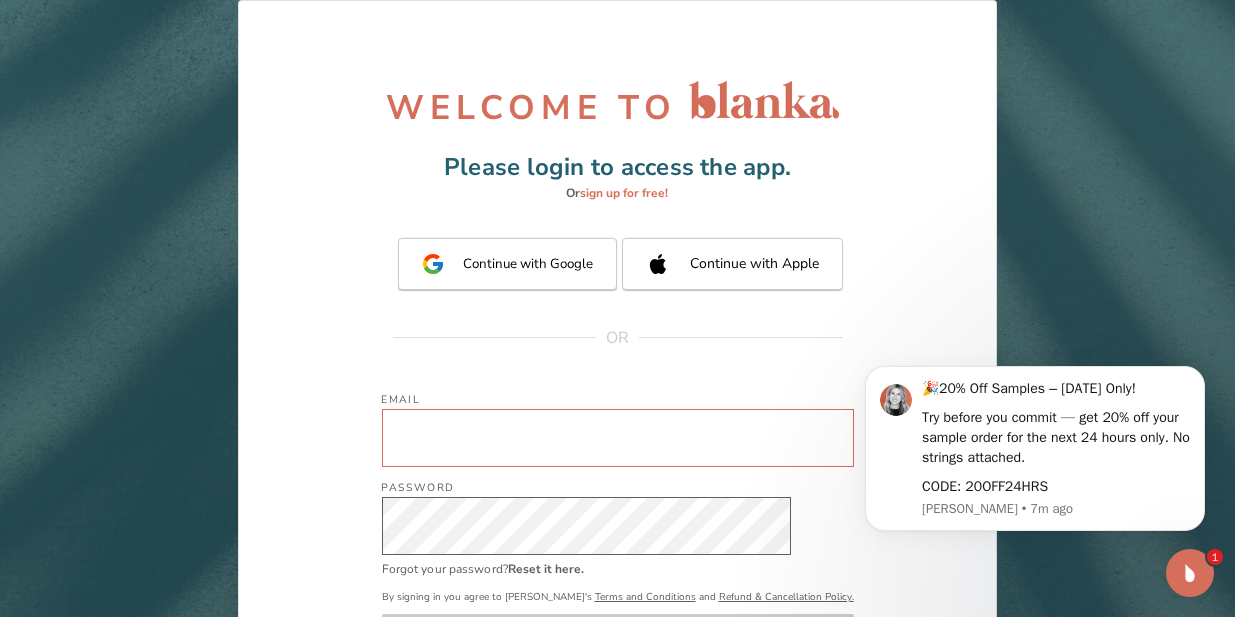 click on "Email" at bounding box center [618, 438] 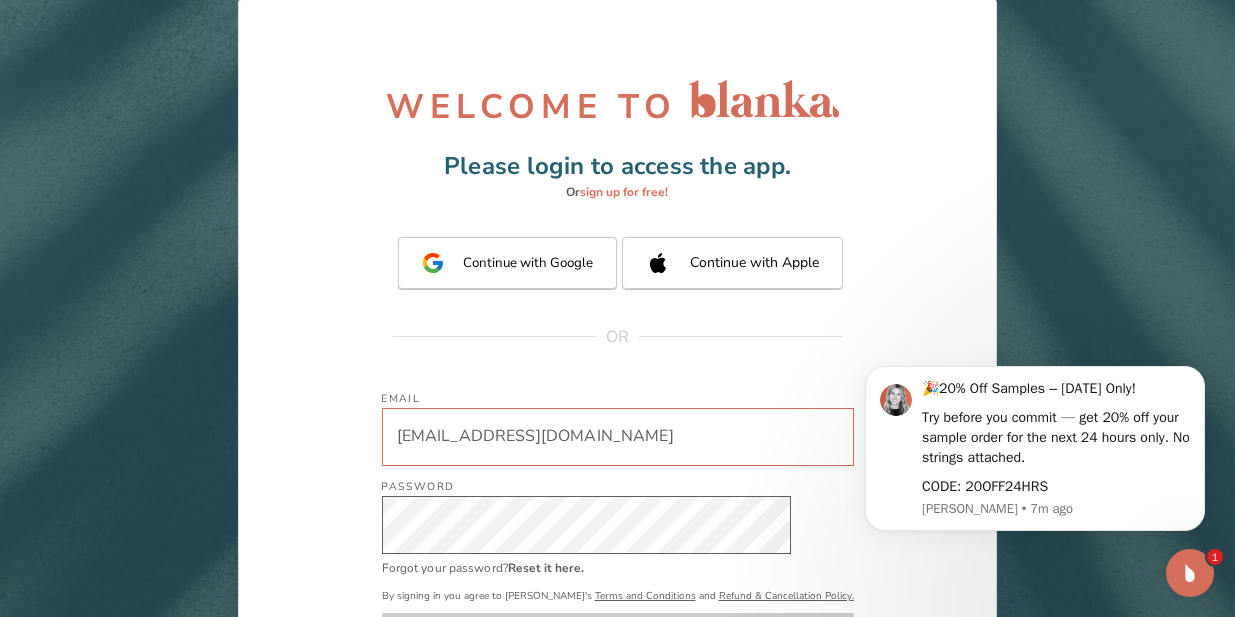 type on "shopstylese@gmail.com" 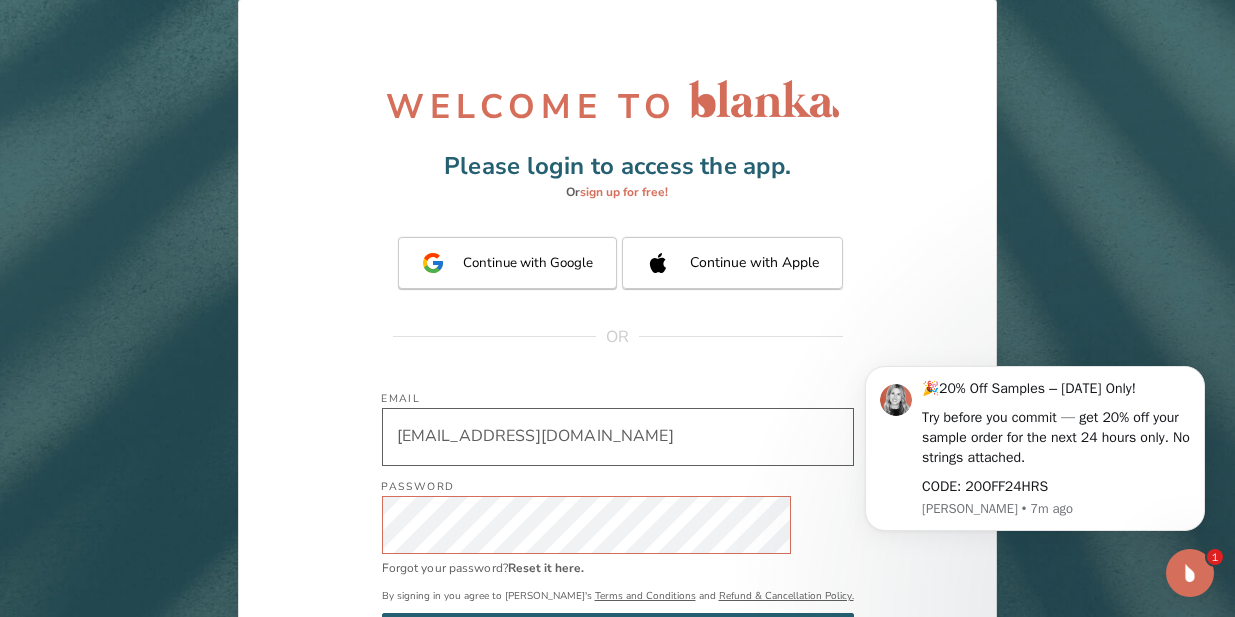 click on "LOGIN" at bounding box center [618, 634] 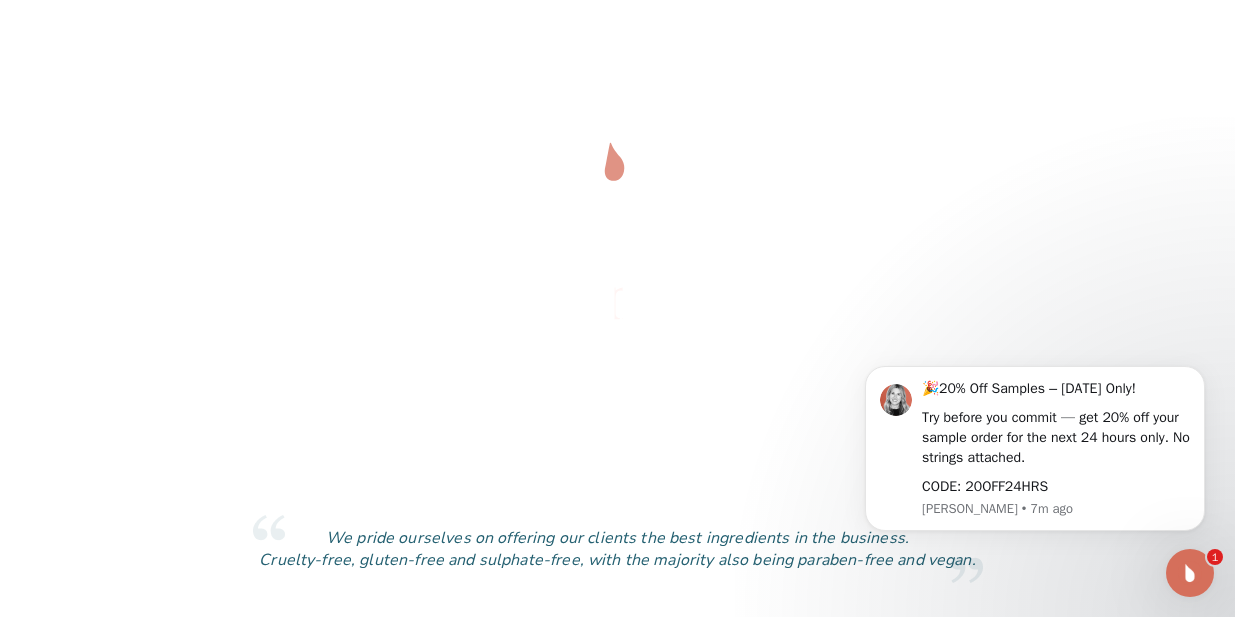 scroll, scrollTop: 0, scrollLeft: 0, axis: both 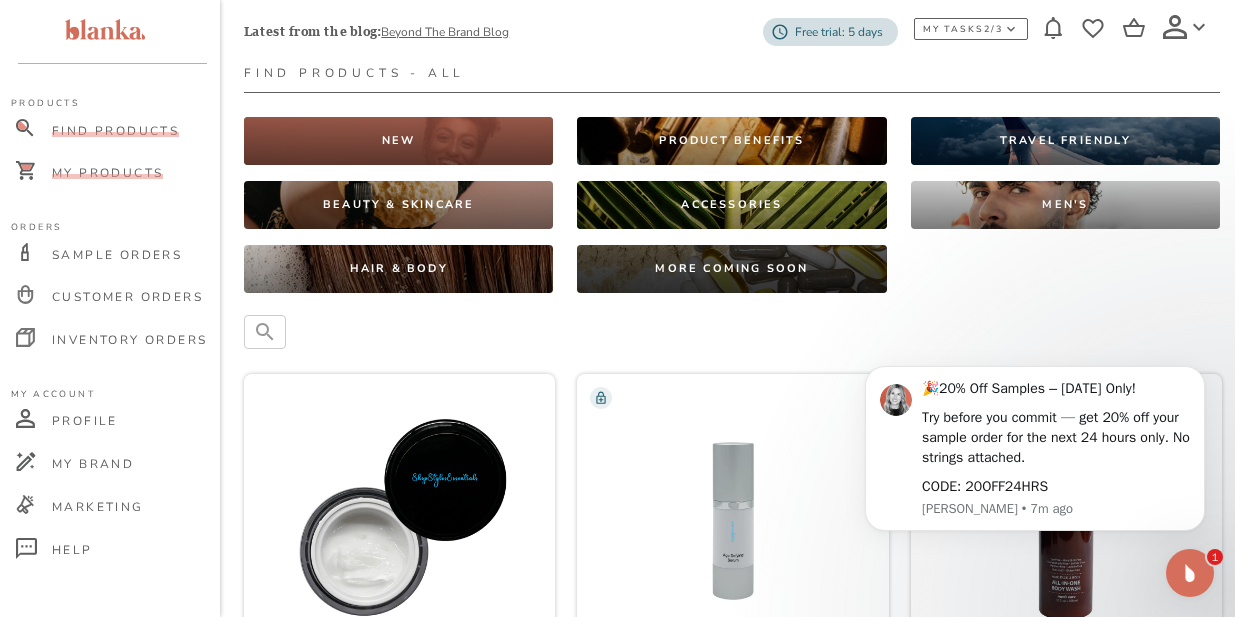 click on "My Products" at bounding box center (107, 173) 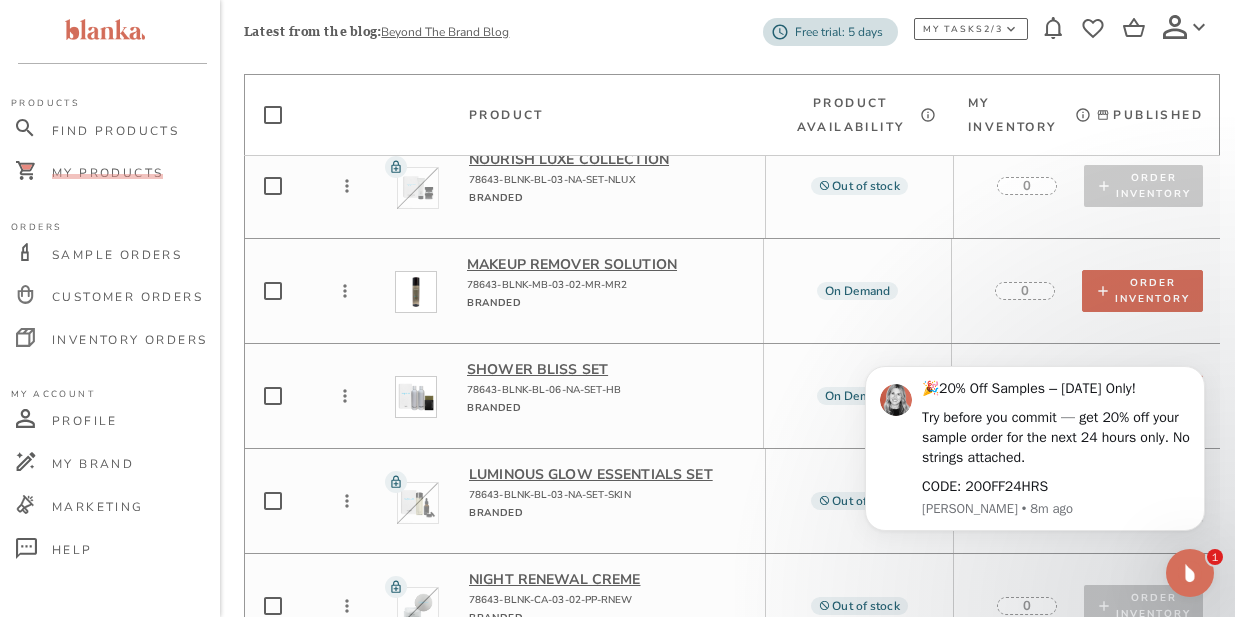 scroll, scrollTop: 282, scrollLeft: 0, axis: vertical 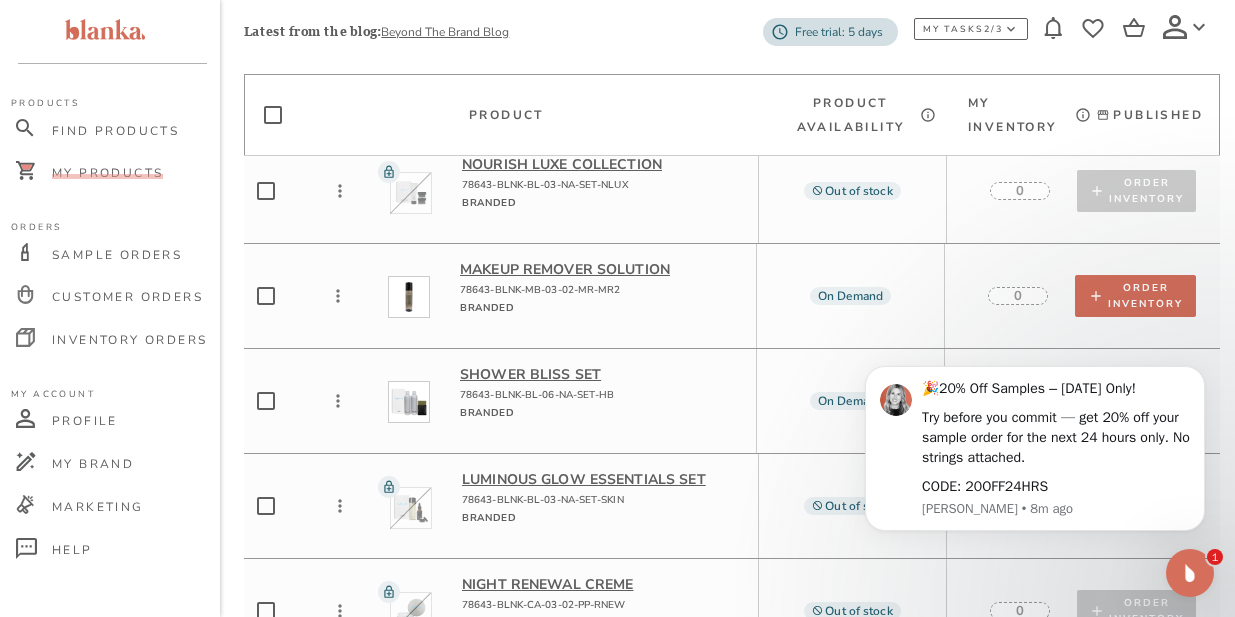 click 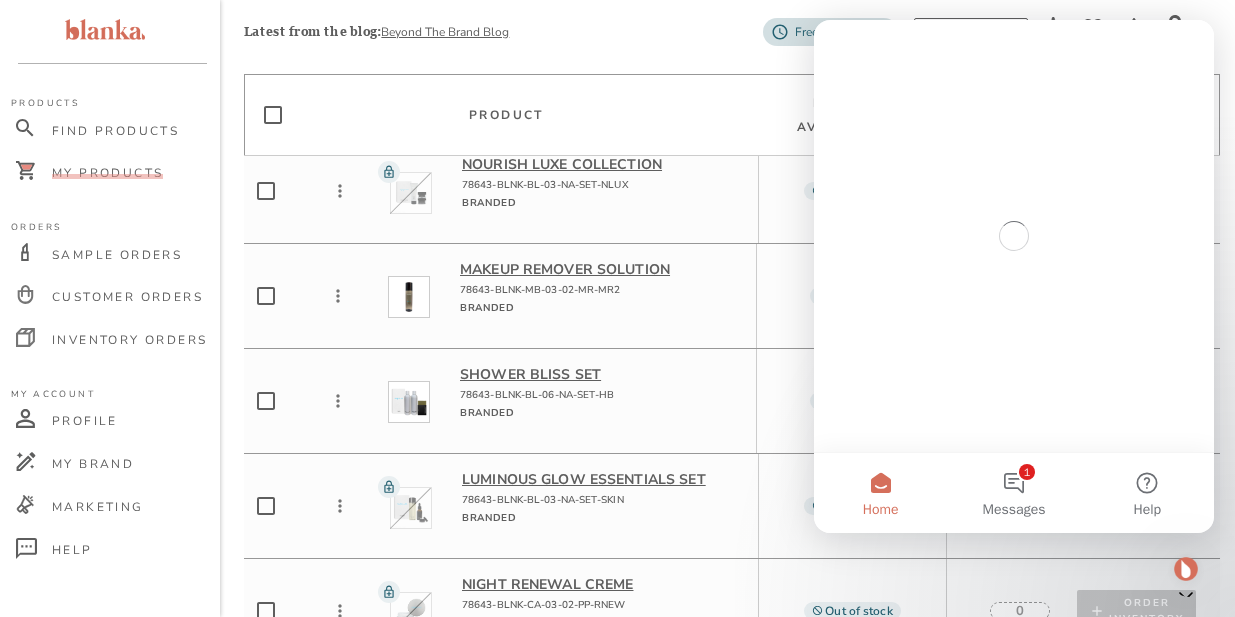 scroll, scrollTop: 0, scrollLeft: 0, axis: both 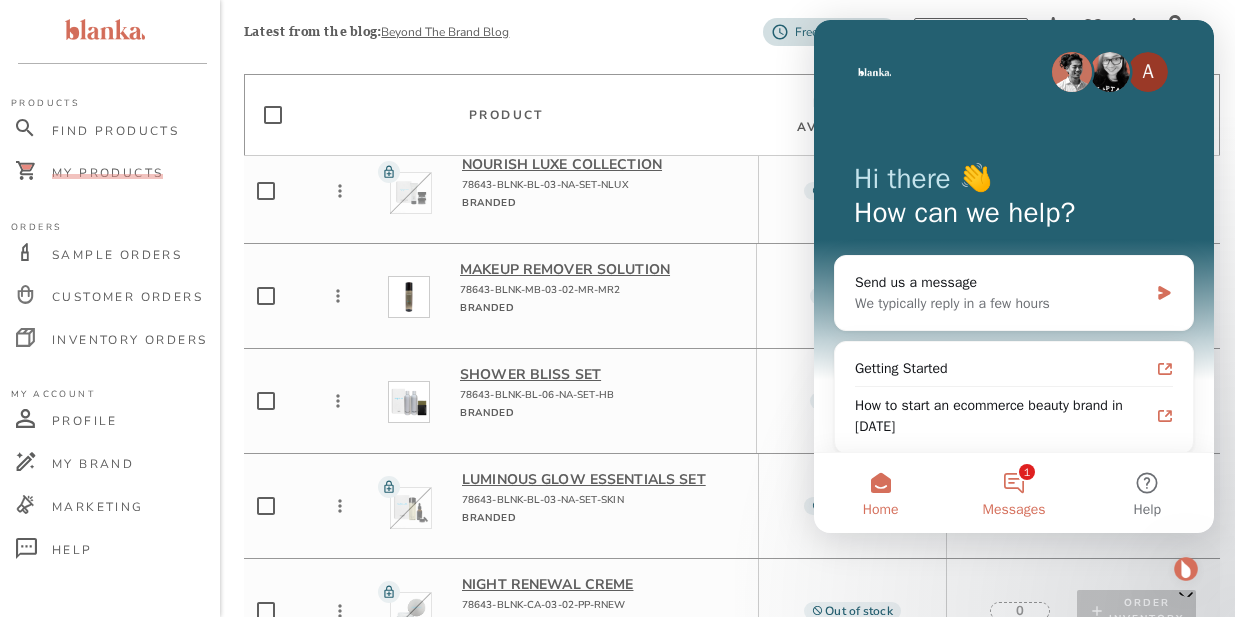 click on "1 Messages" at bounding box center (1013, 493) 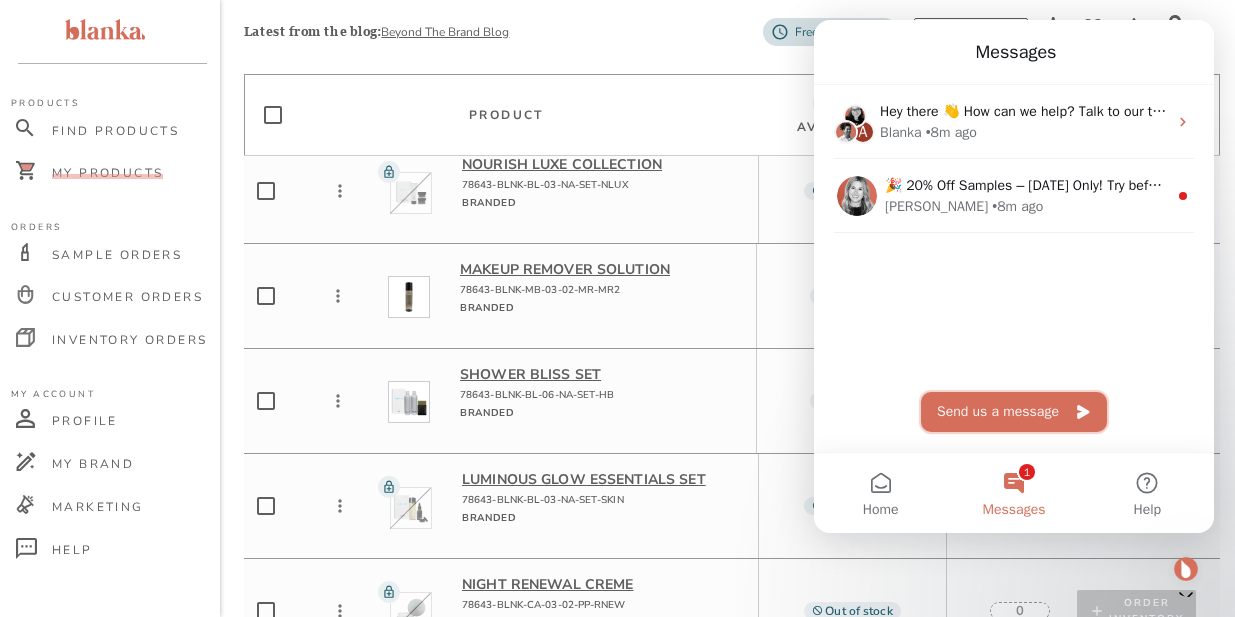 click on "Send us a message" at bounding box center [1014, 412] 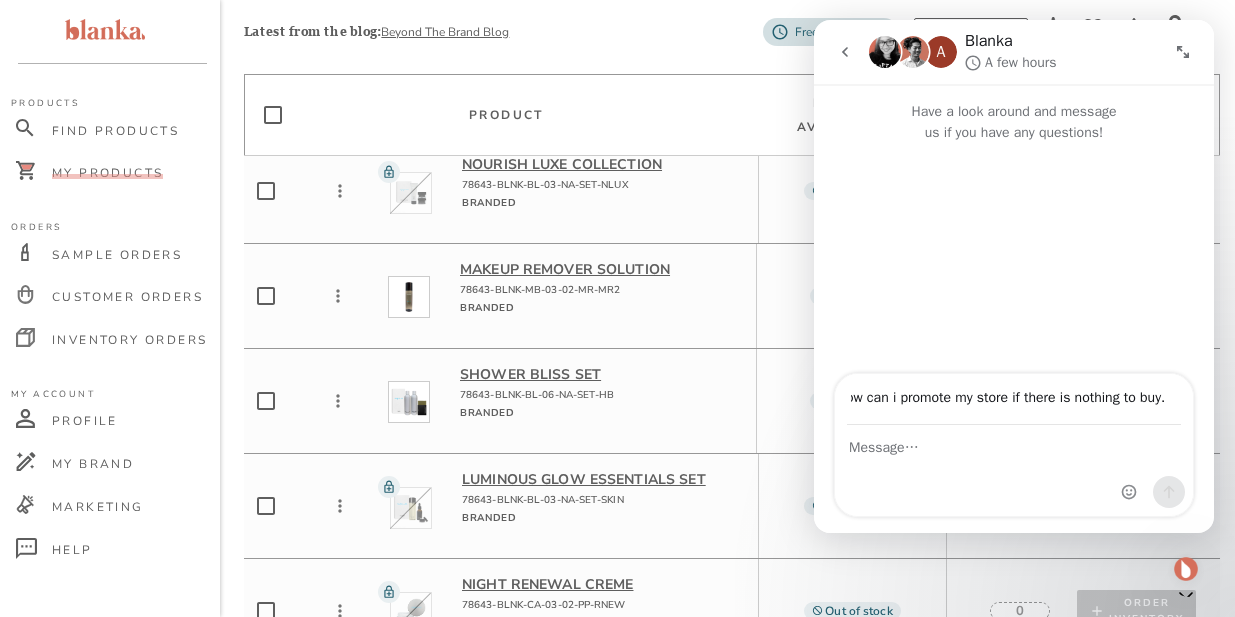 scroll, scrollTop: 0, scrollLeft: 254, axis: horizontal 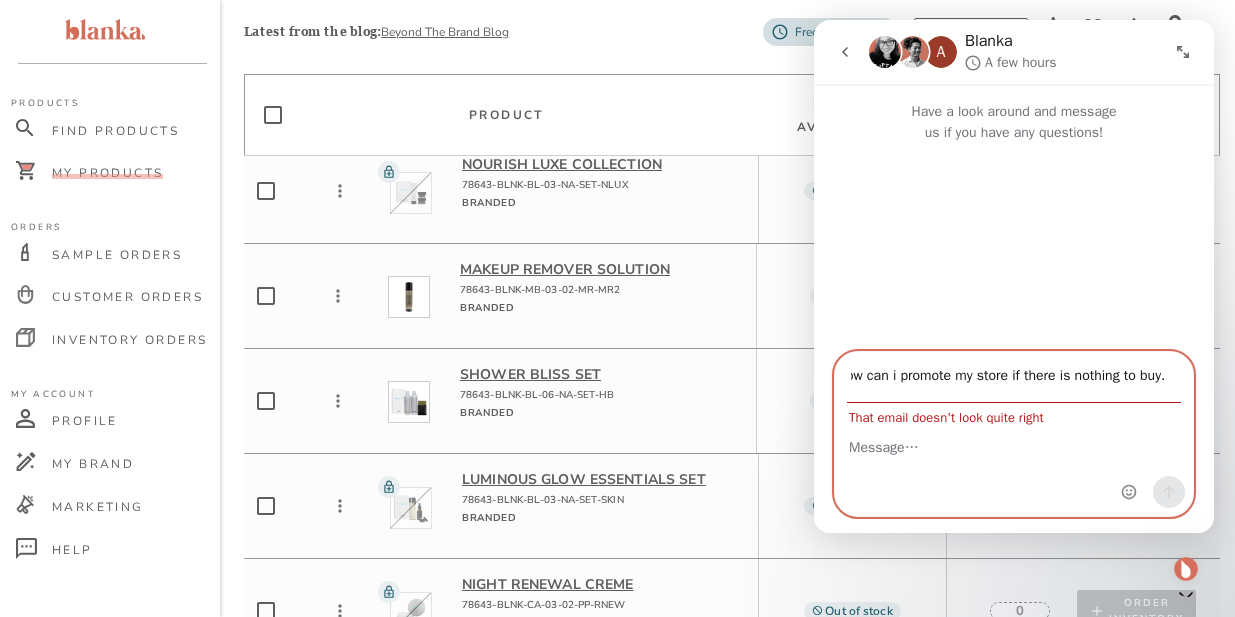 click at bounding box center [1014, 443] 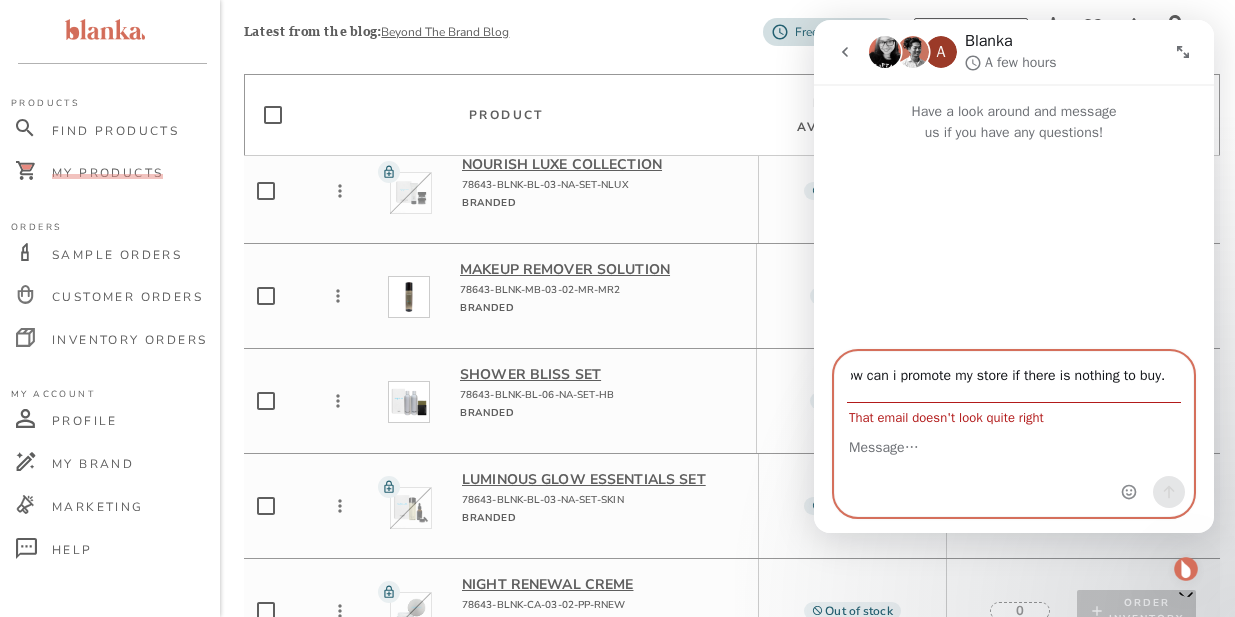 paste on "All of your collections are sold out how can i promote my store if there is nothing to buy." 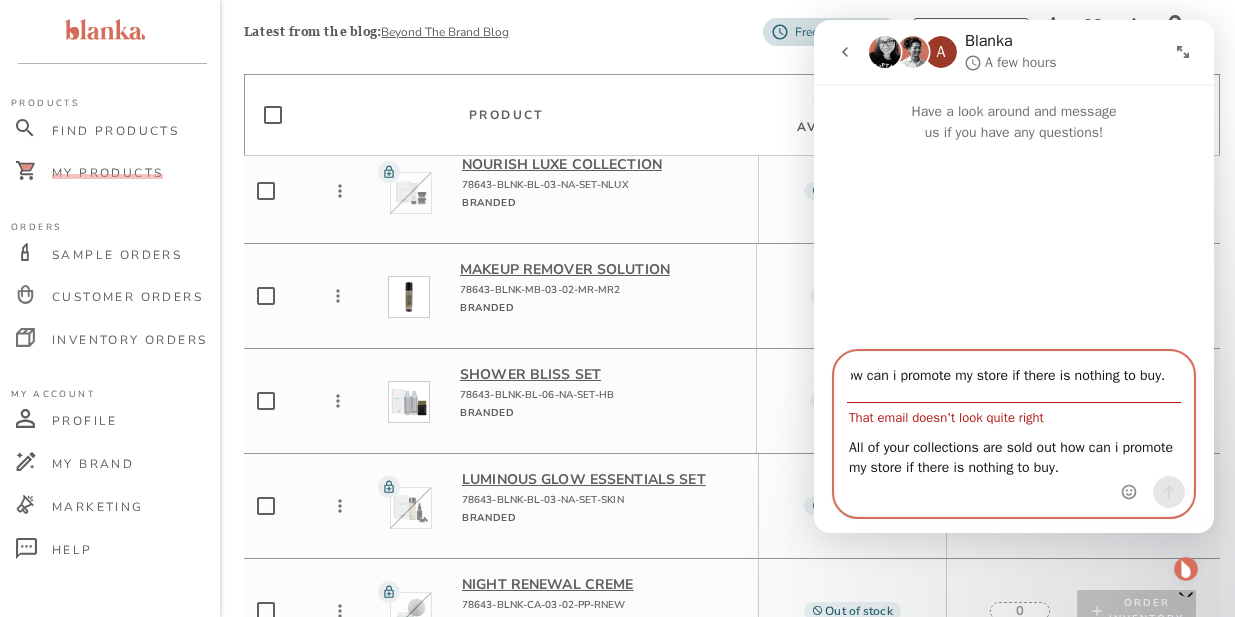 type on "All of your collections are sold out how can i promote my store if there is nothing to buy." 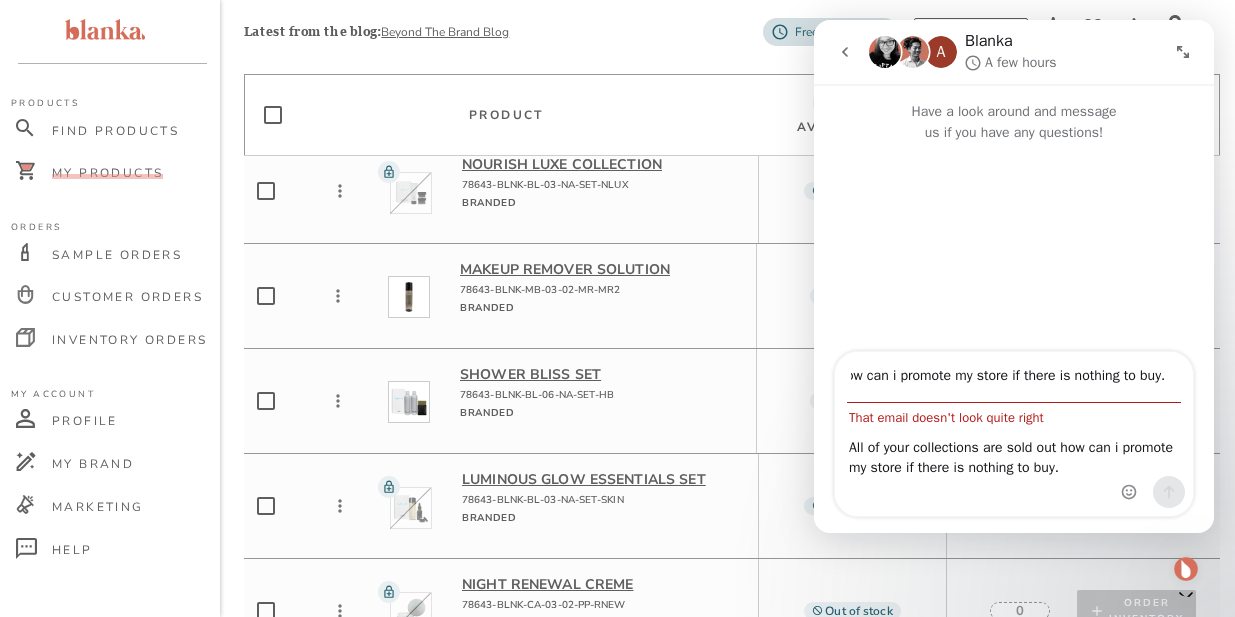 click at bounding box center [1153, 434] 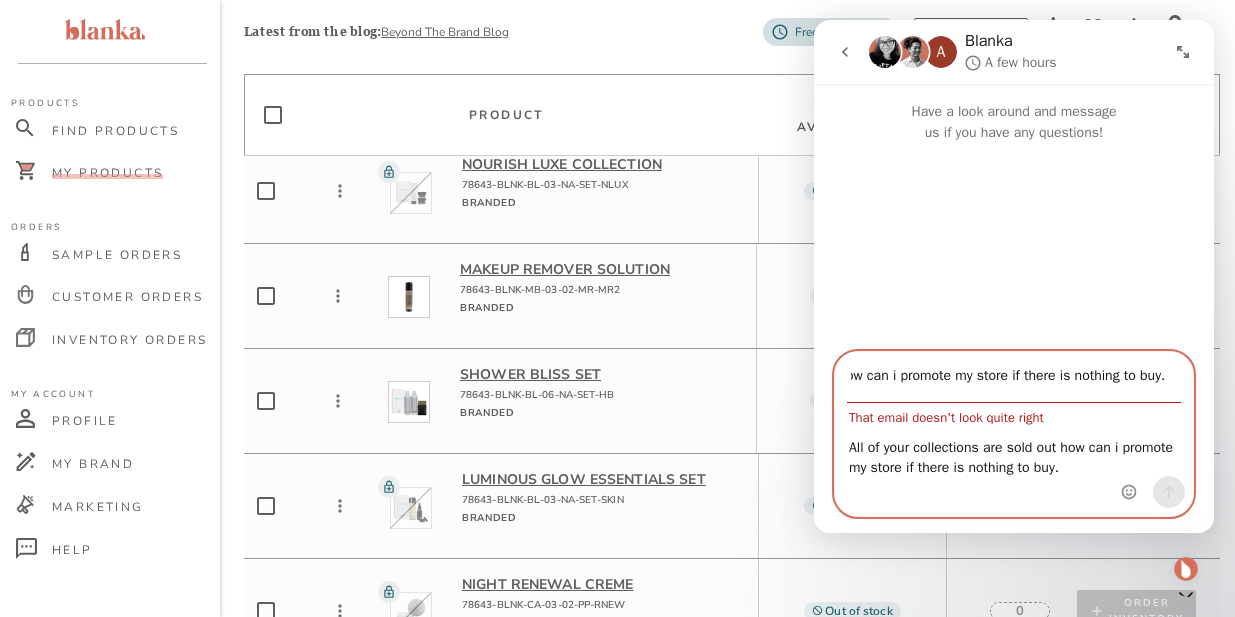 click on "All of your collections are sold out how can i promote my store if there is nothing to buy." at bounding box center (1014, 377) 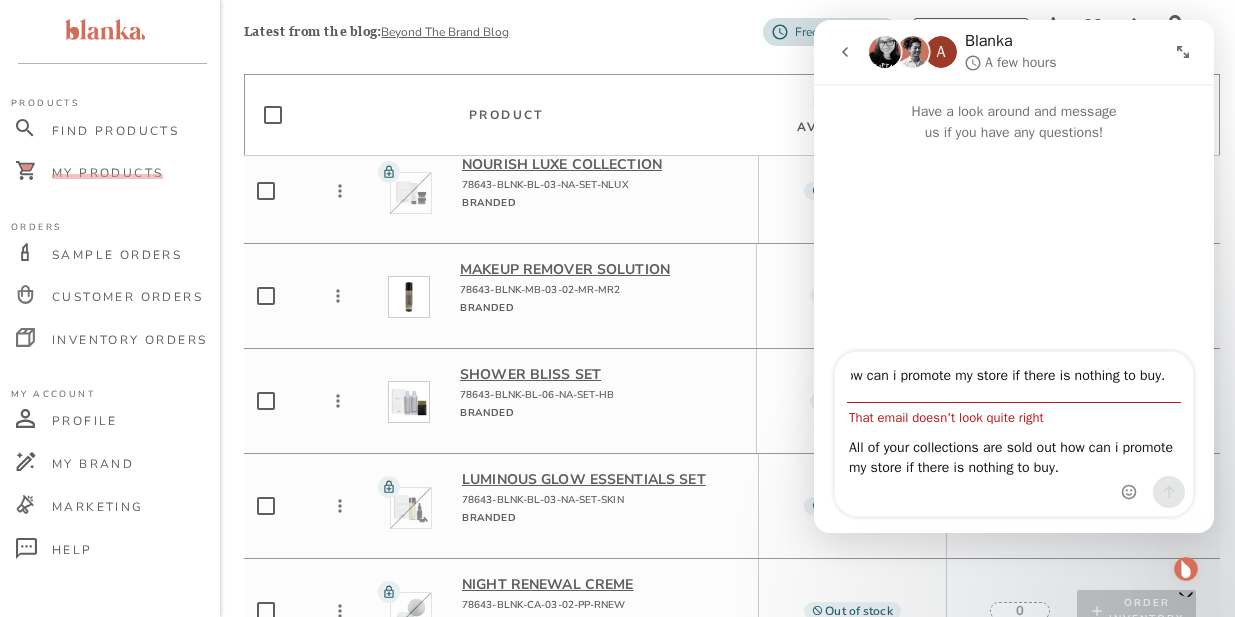 click at bounding box center (1153, 434) 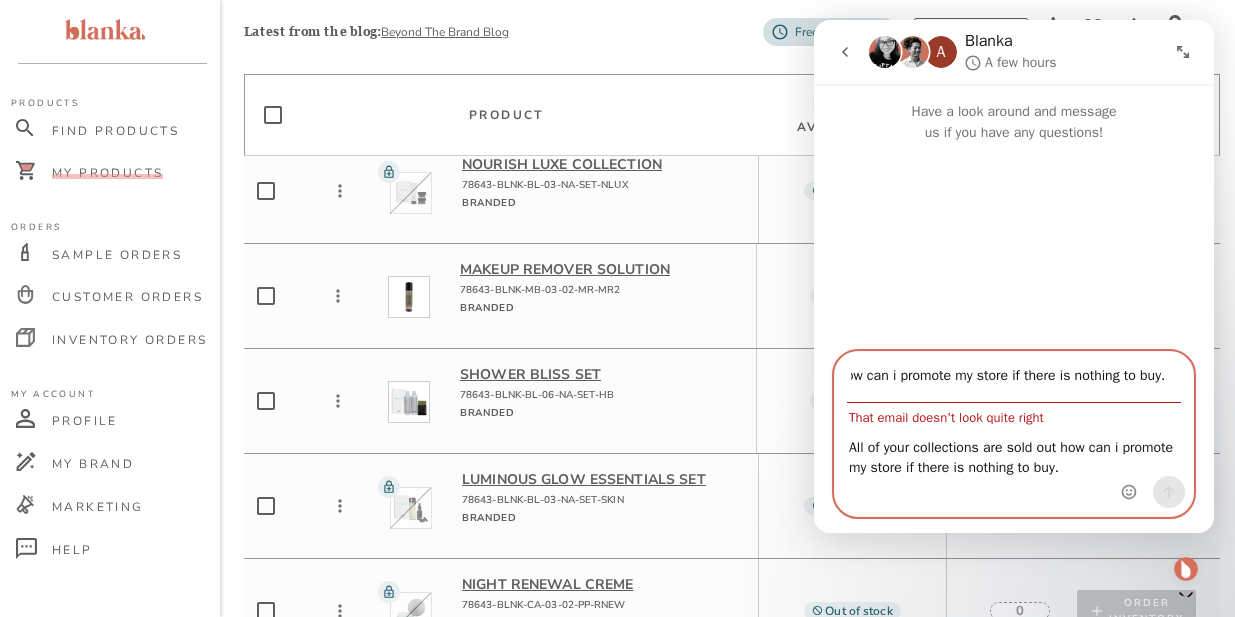 click on "All of your collections are sold out how can i promote my store if there is nothing to buy." at bounding box center [1014, 377] 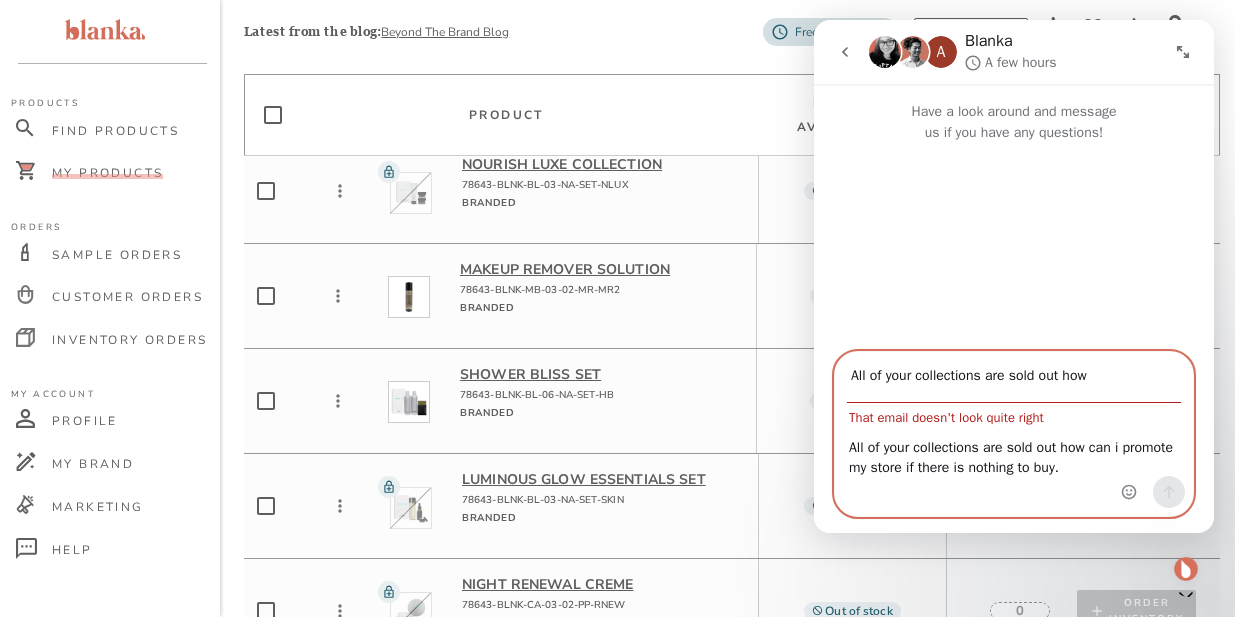 scroll, scrollTop: 0, scrollLeft: 0, axis: both 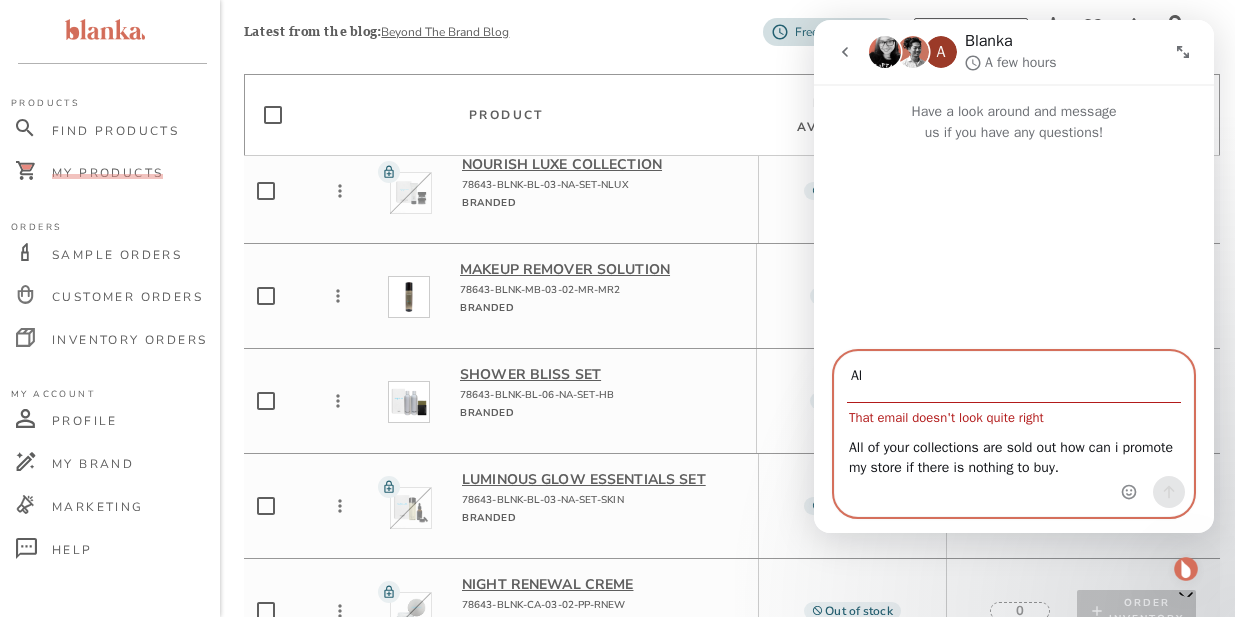 type on "A" 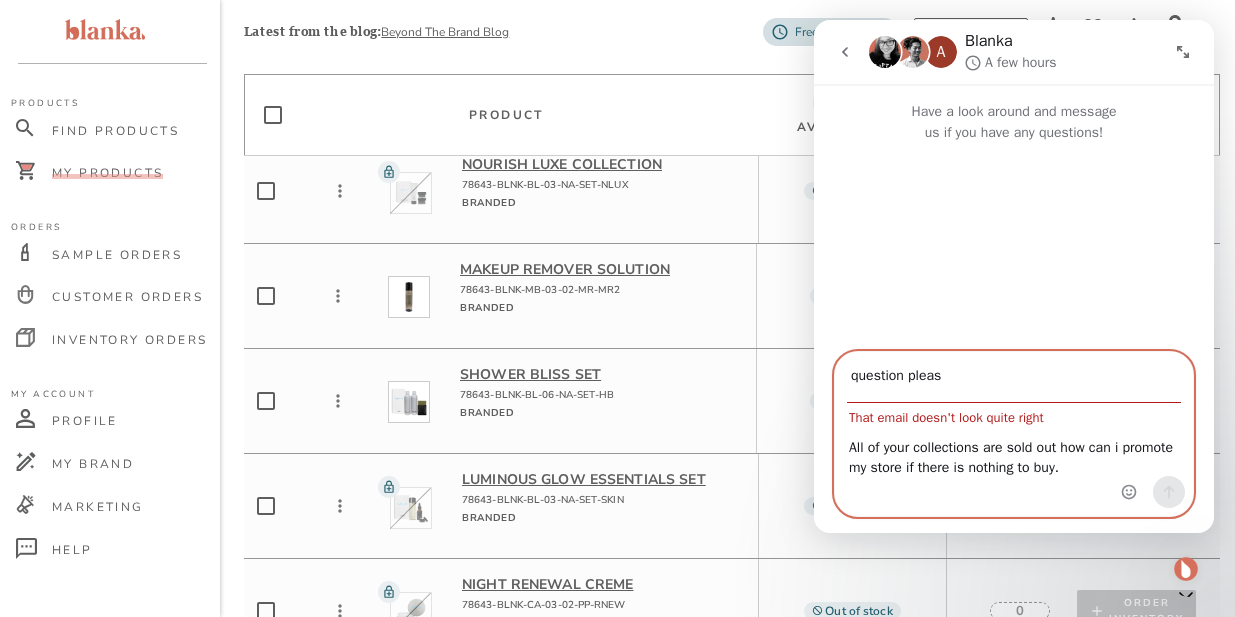 type on "question please" 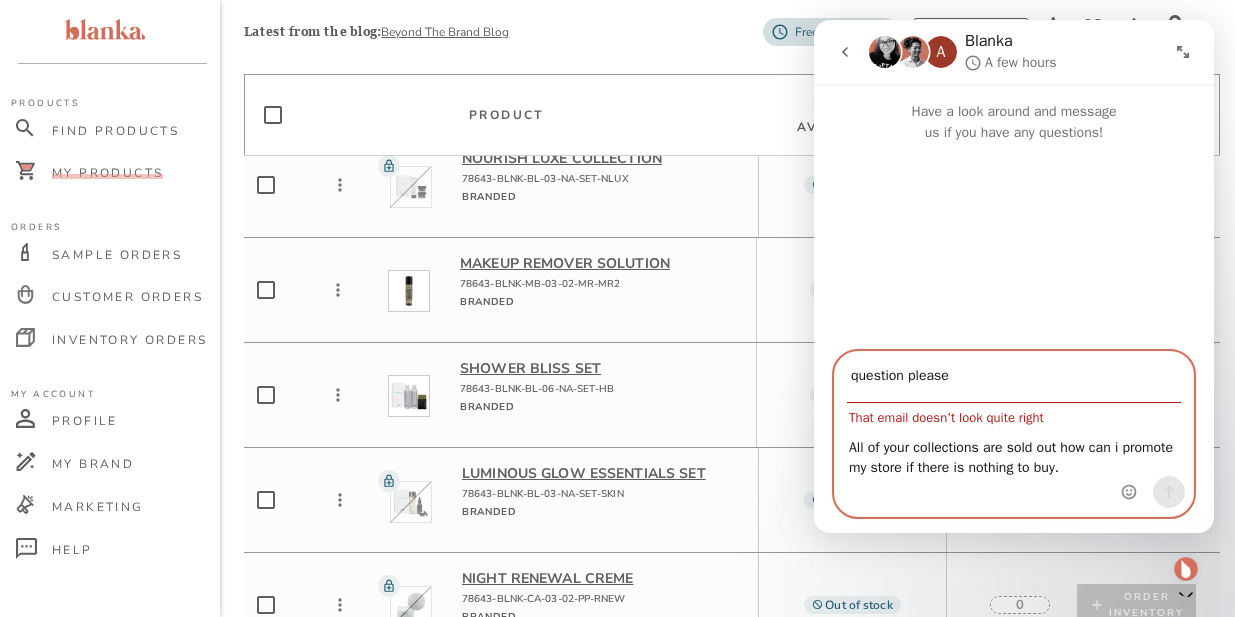 scroll, scrollTop: 277, scrollLeft: 0, axis: vertical 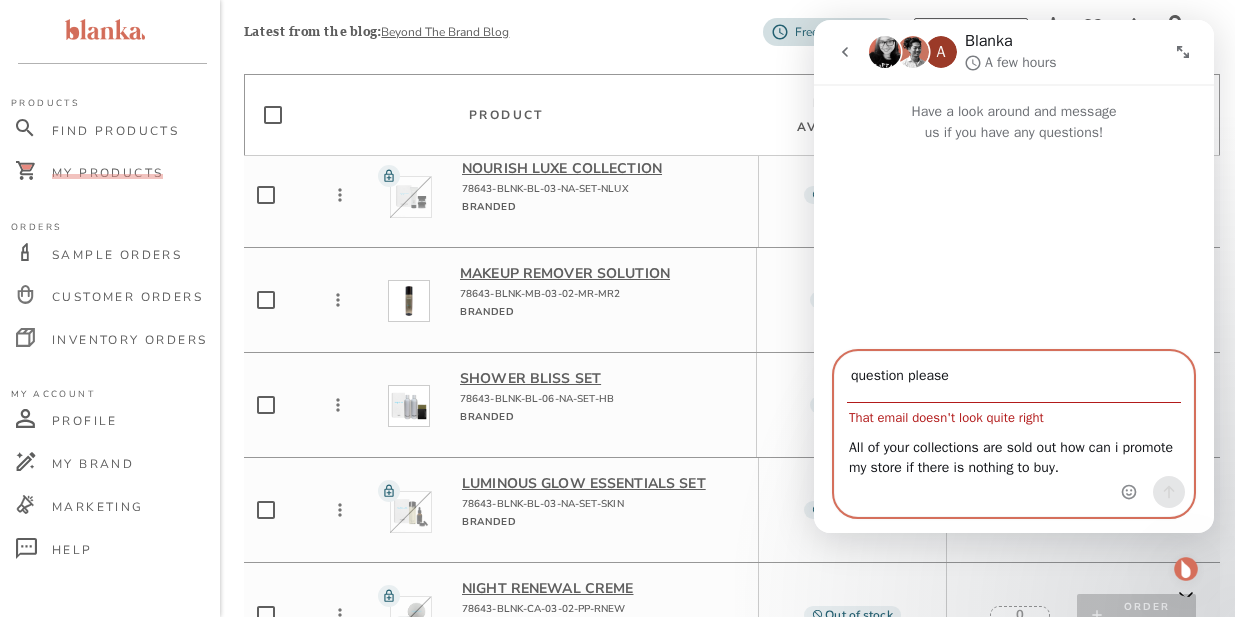 drag, startPoint x: 955, startPoint y: 376, endPoint x: 828, endPoint y: 371, distance: 127.09839 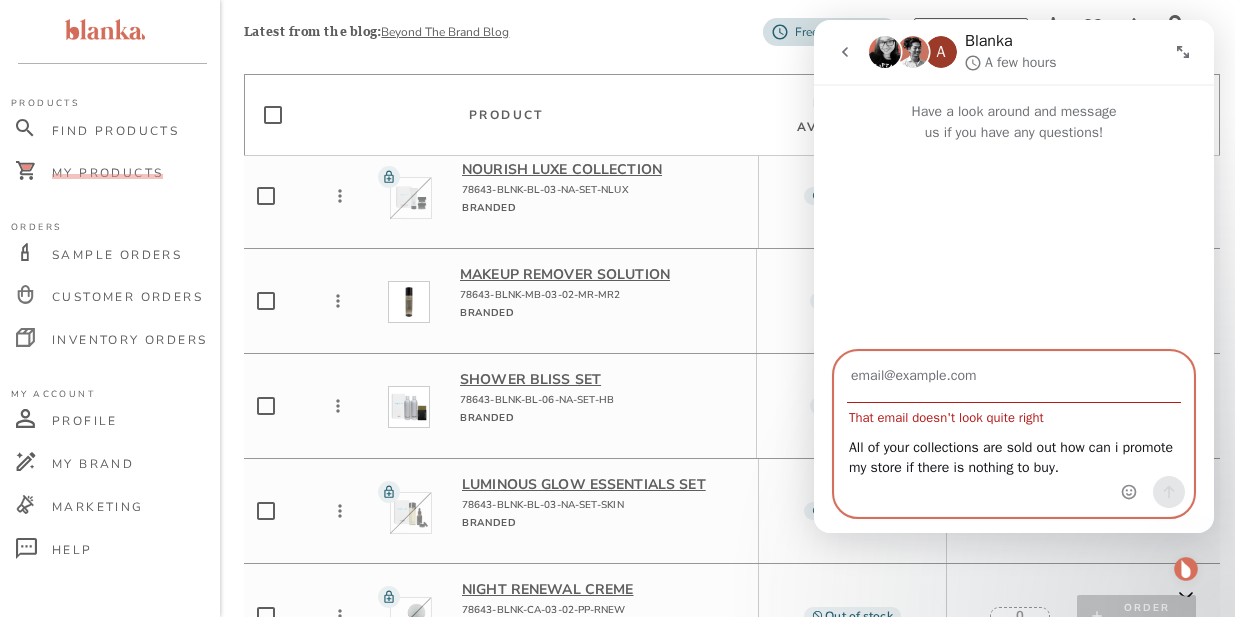 type 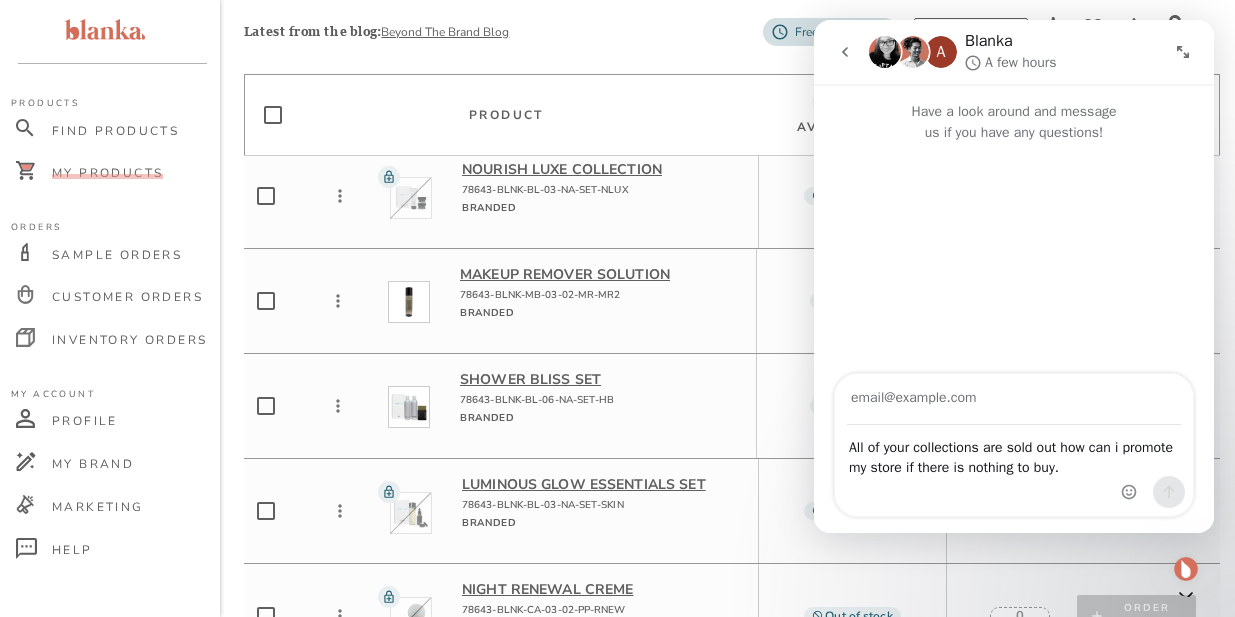 click 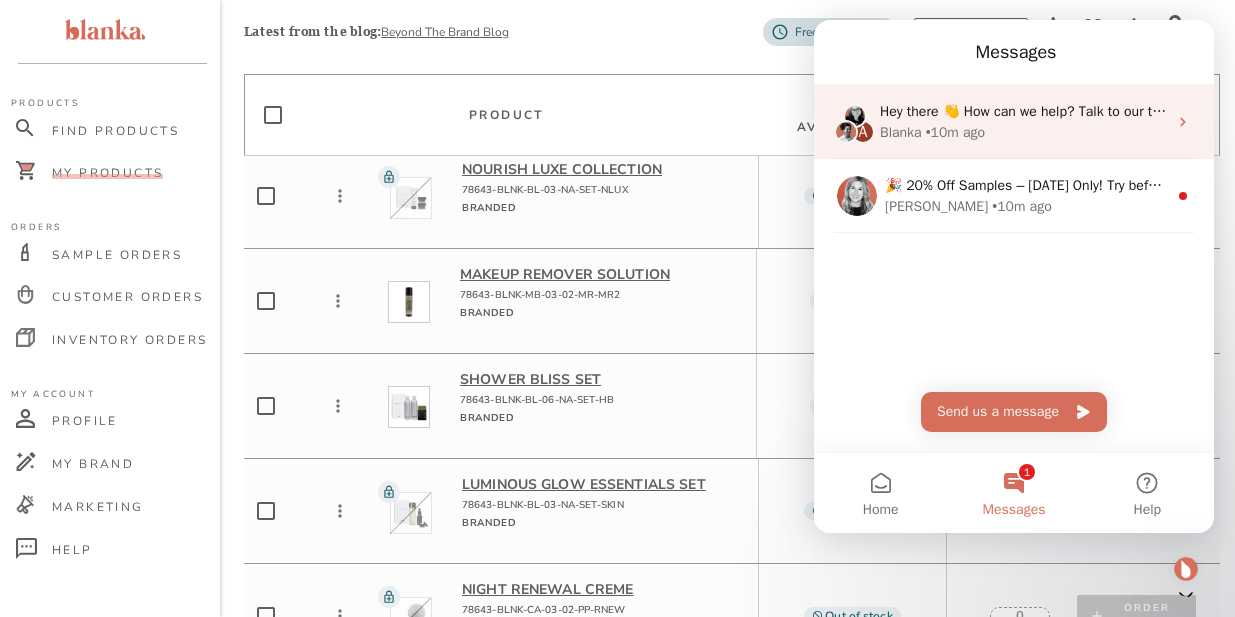 click on "Hey there 👋 How can we help? Talk to our team. Search for helpful articles." at bounding box center (1114, 111) 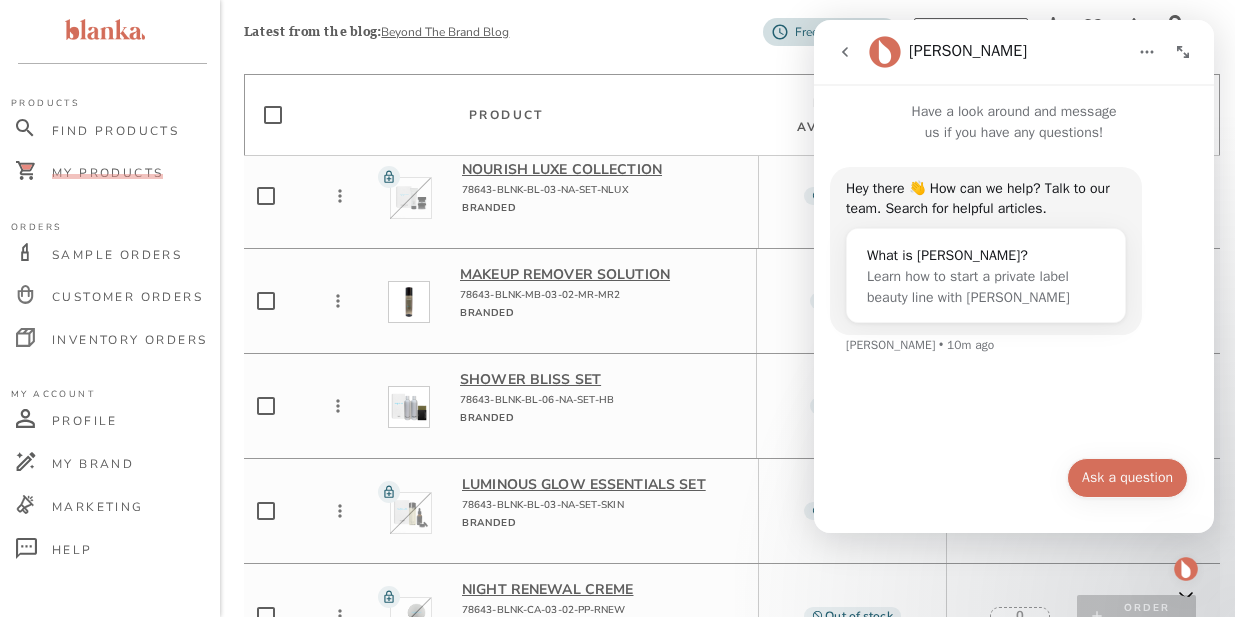 click on "Ask a question" at bounding box center [1127, 478] 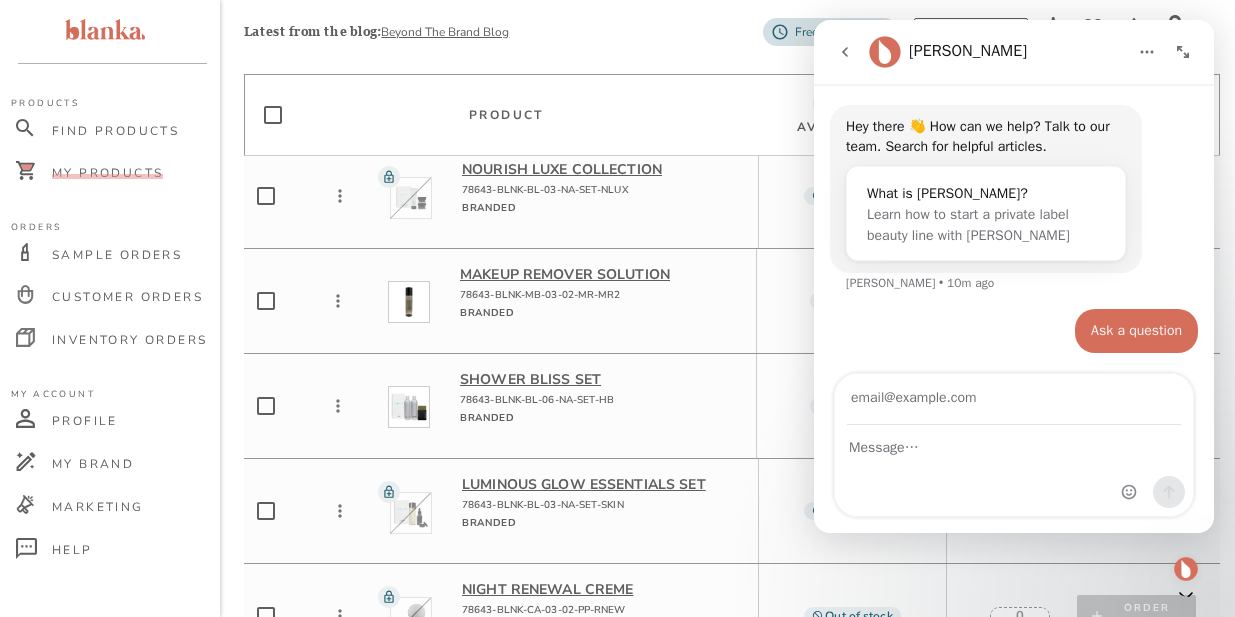 scroll, scrollTop: 63, scrollLeft: 0, axis: vertical 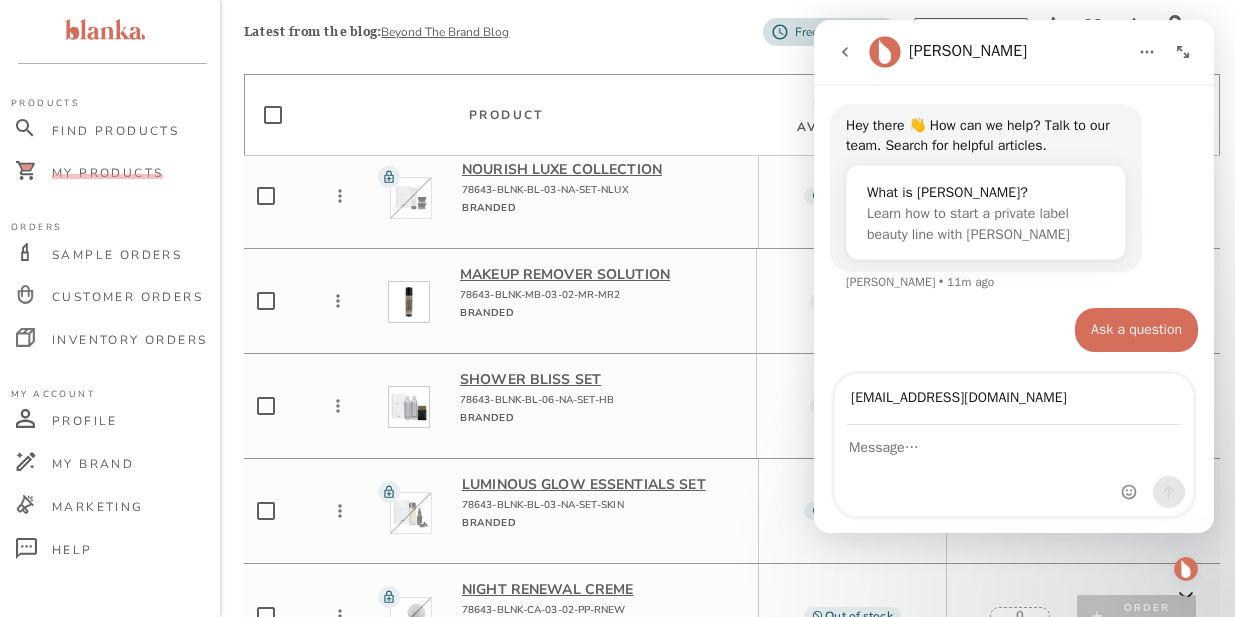 type on "shopstylese@gmail.com" 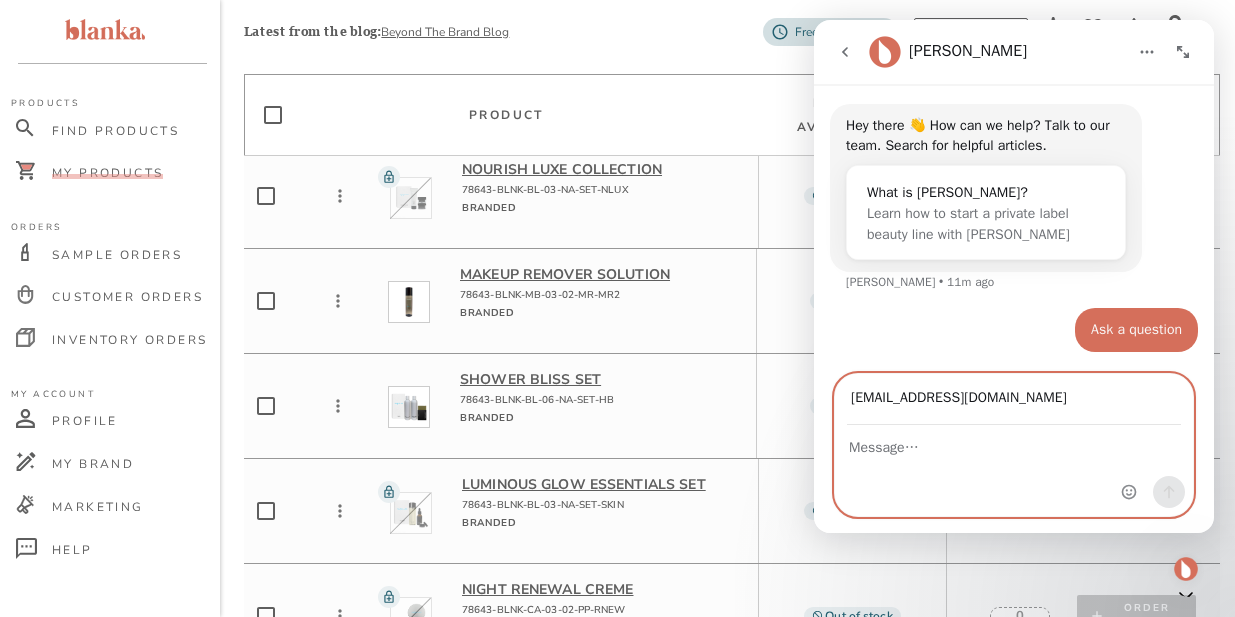 click at bounding box center (1014, 443) 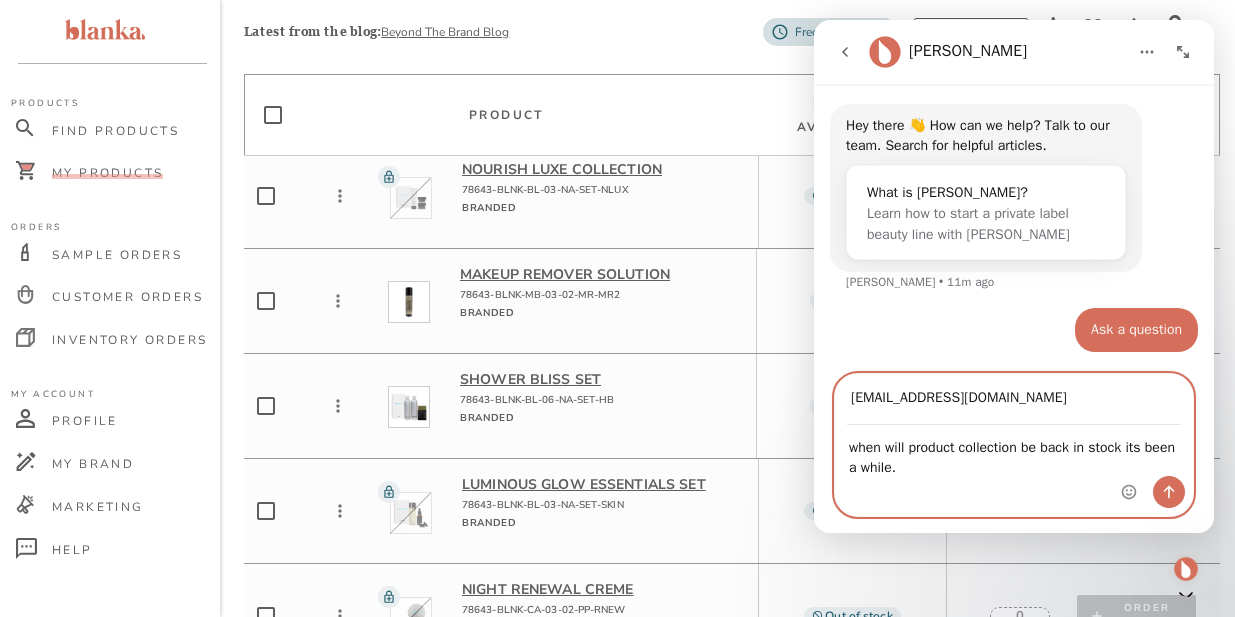 type on "when will product collection be back in stock its been a while." 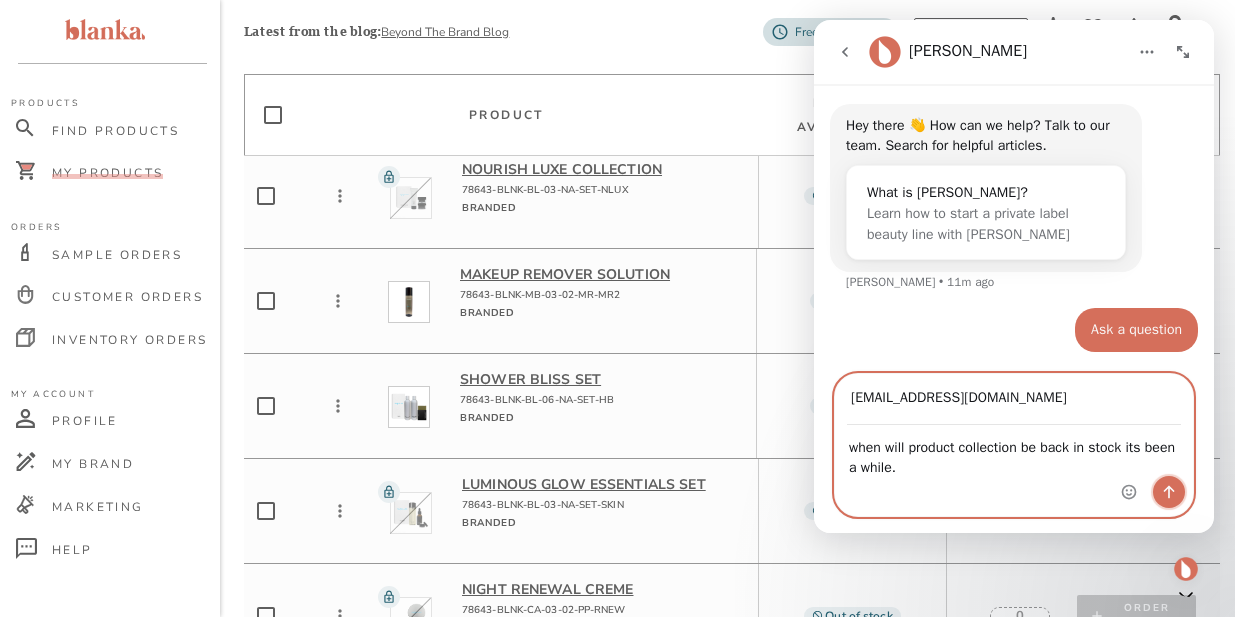 click 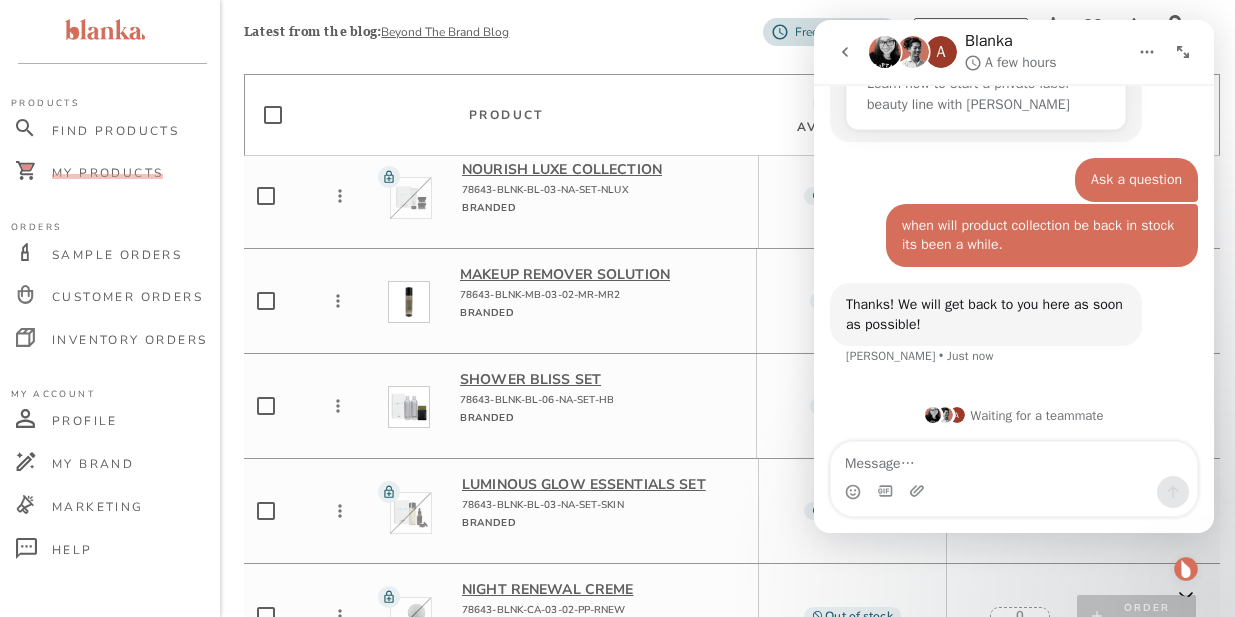 scroll, scrollTop: 195, scrollLeft: 0, axis: vertical 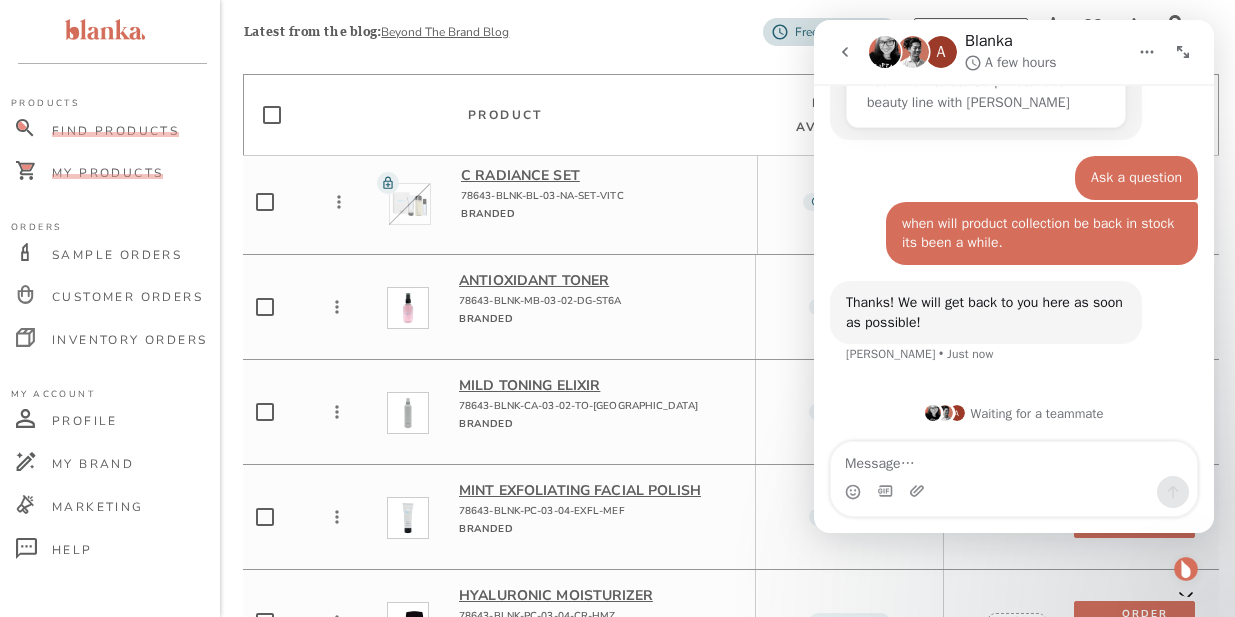 click on "Find Products" at bounding box center (115, 131) 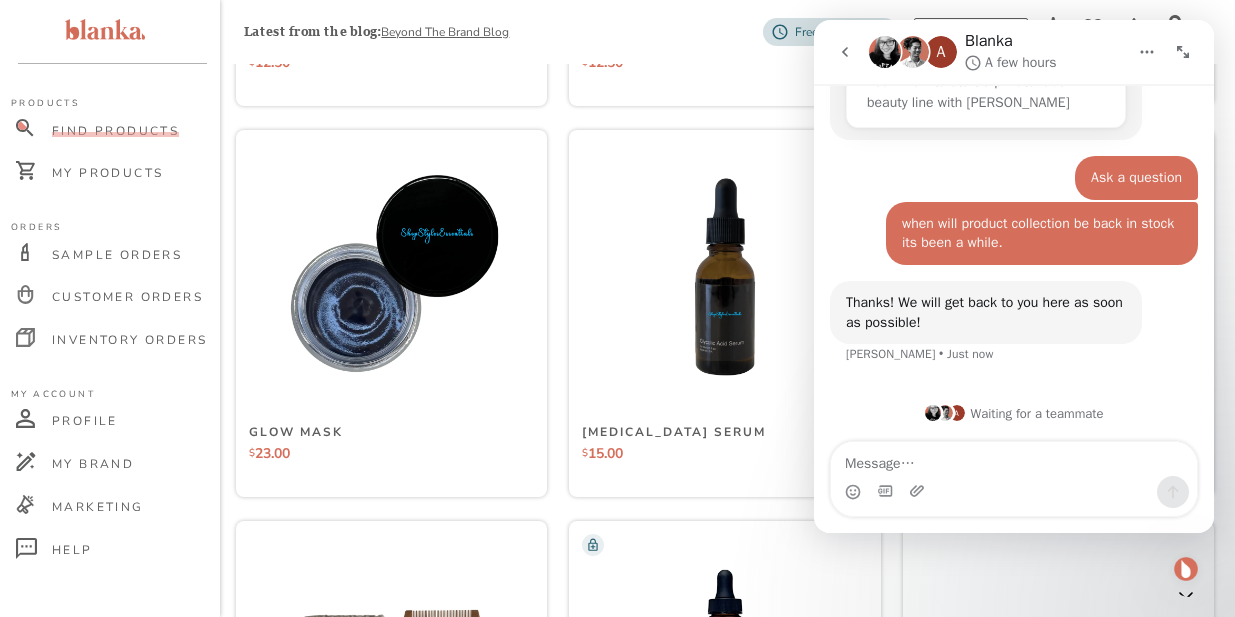 scroll, scrollTop: 7340, scrollLeft: 6, axis: both 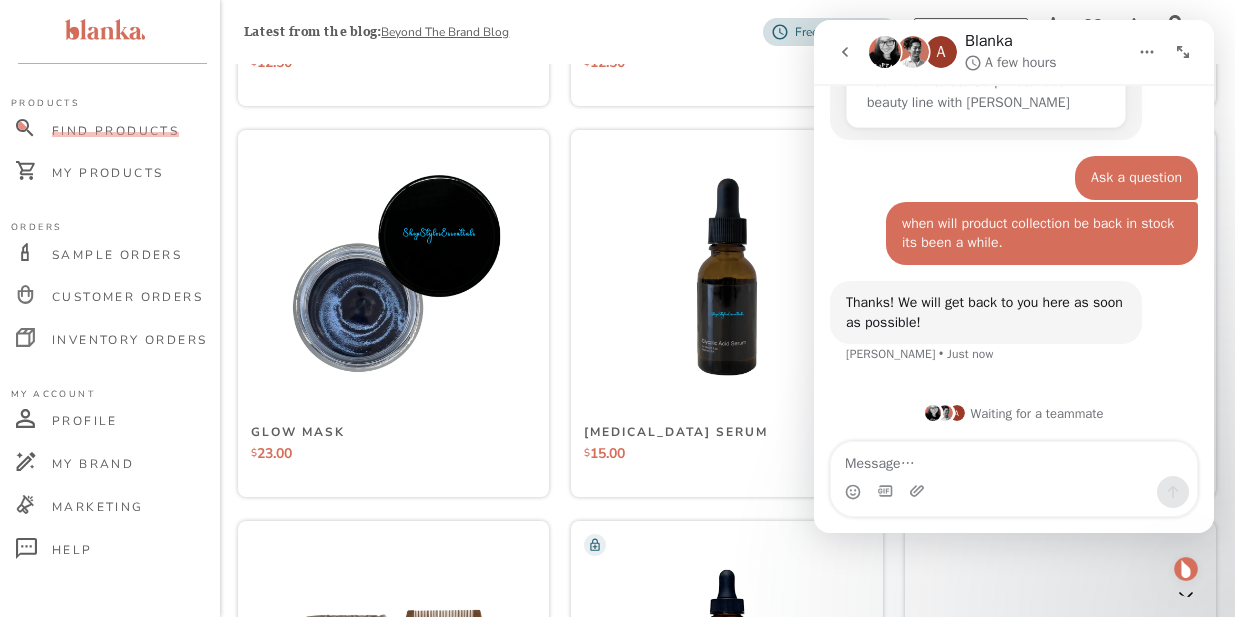 click at bounding box center [1183, 52] 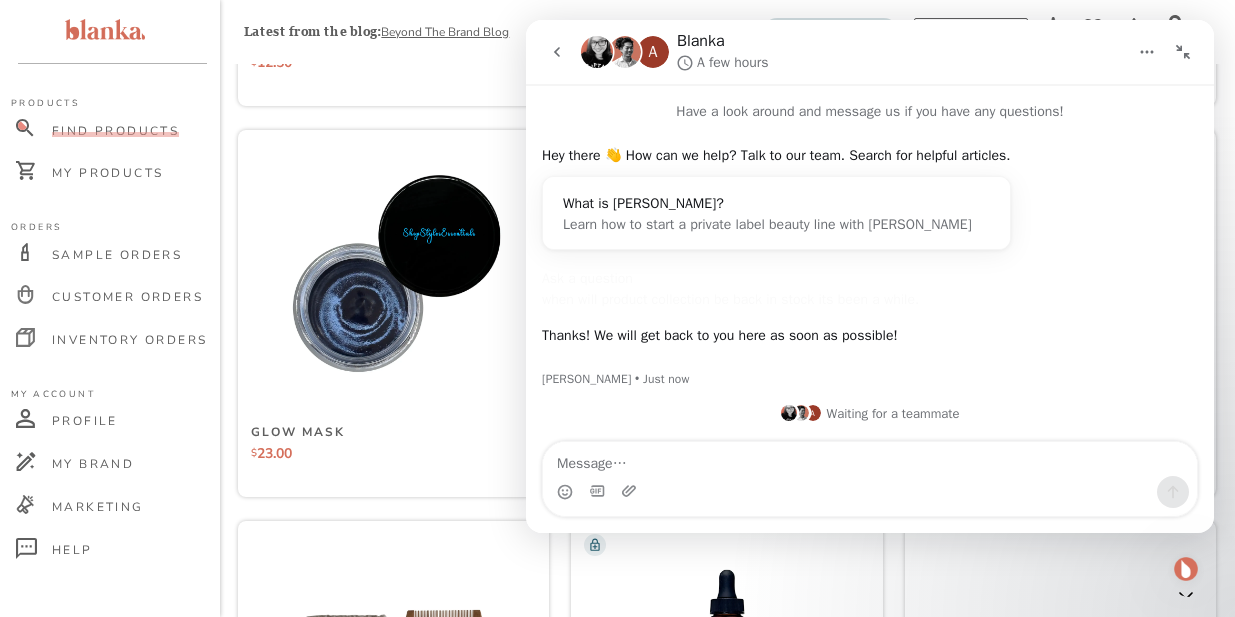 scroll, scrollTop: 94, scrollLeft: 0, axis: vertical 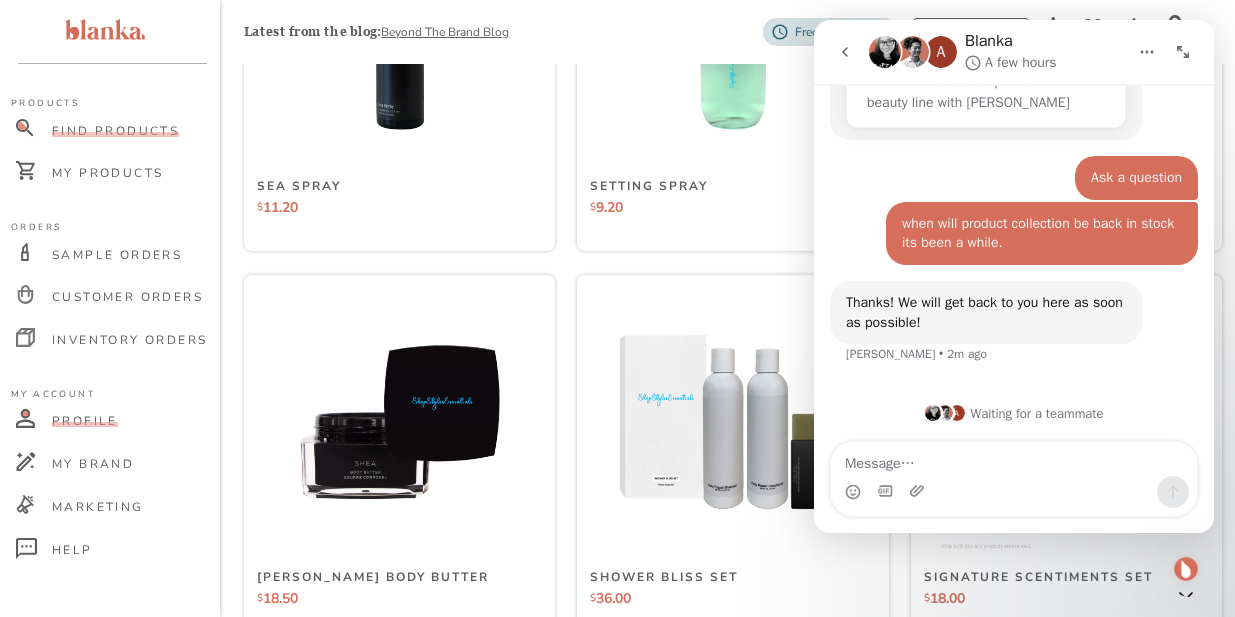 click on "Profile" at bounding box center [85, 421] 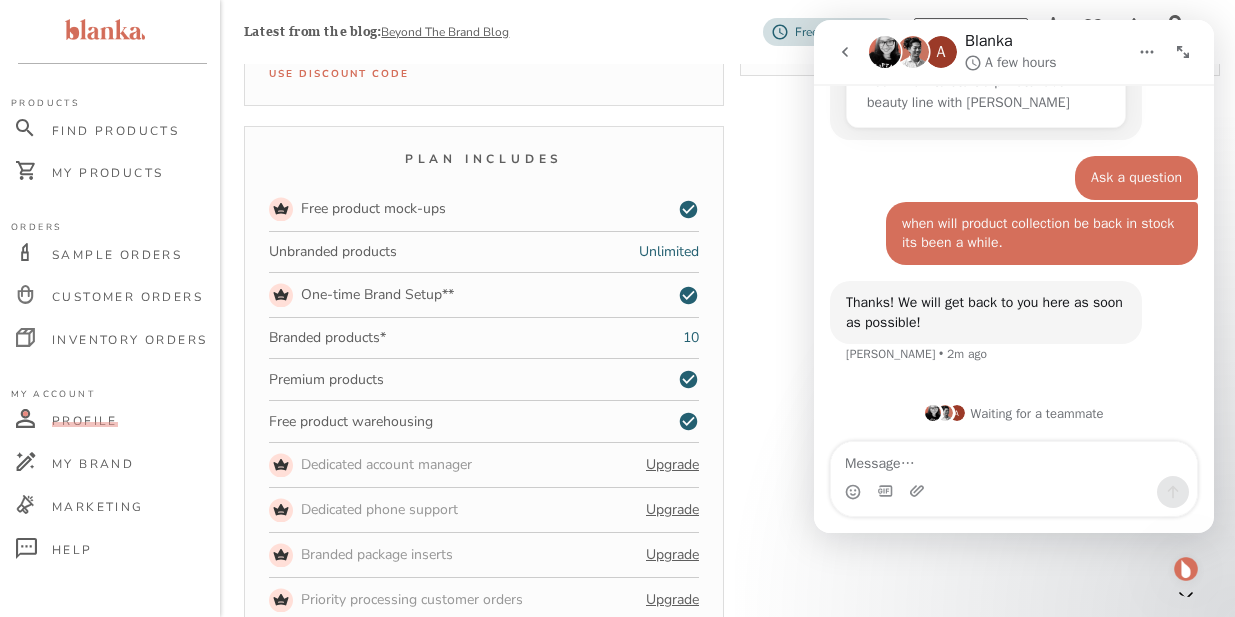 scroll, scrollTop: 502, scrollLeft: 0, axis: vertical 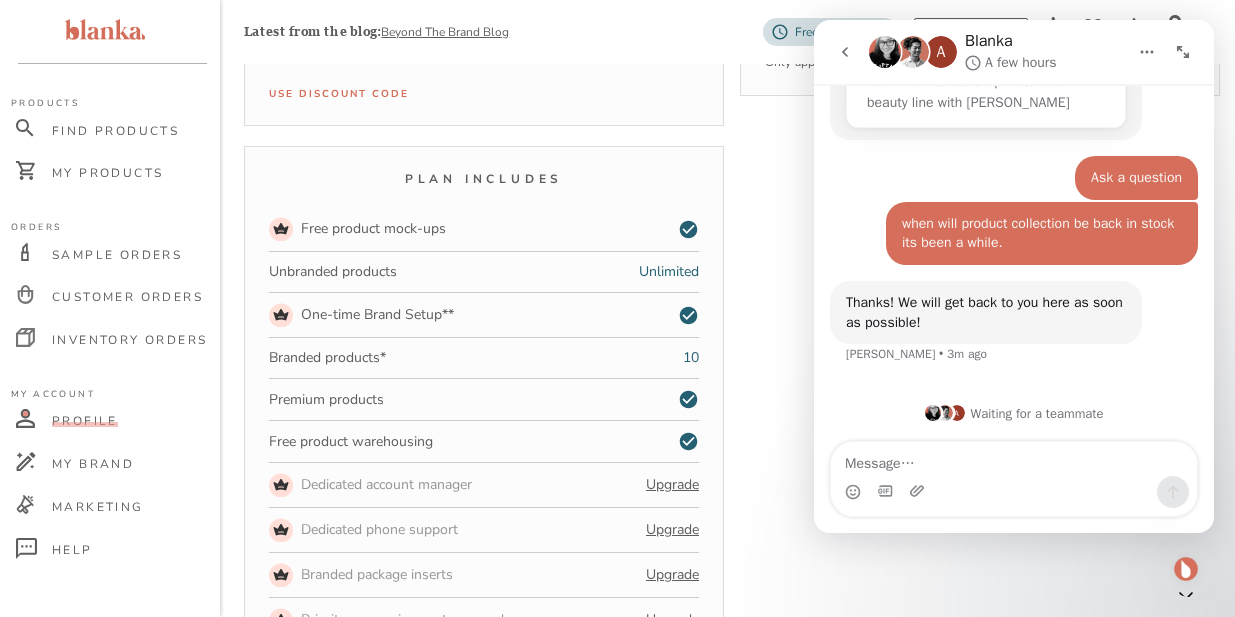 click 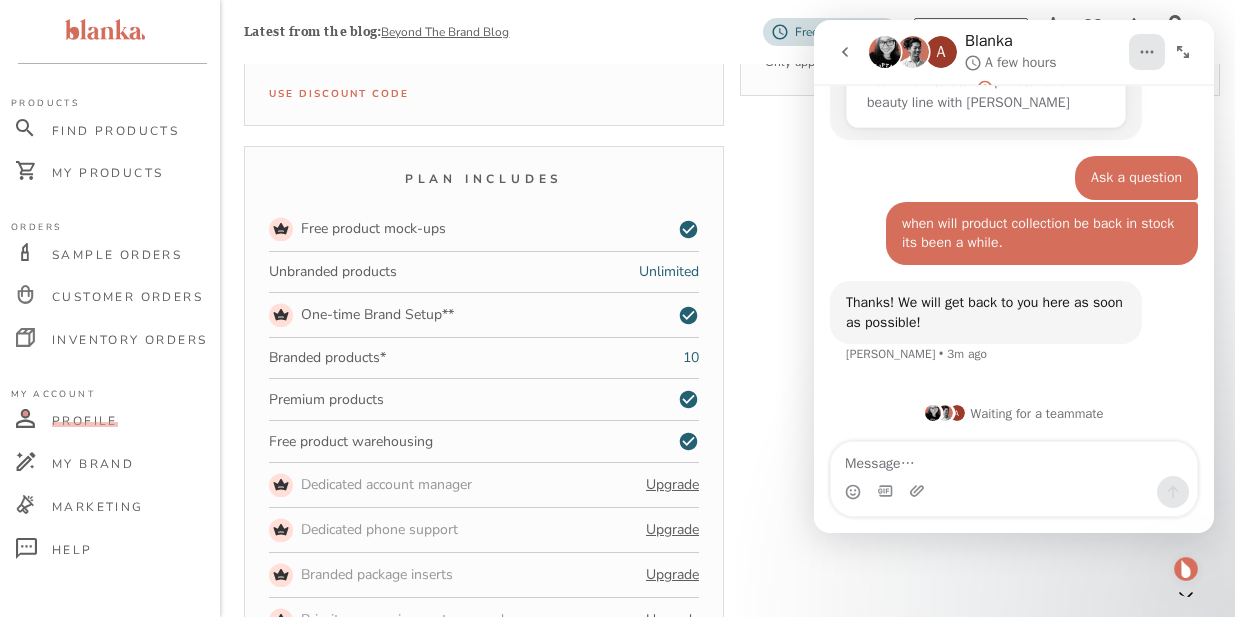 click on "Current Usage Unbranded Products 0  /   Unlimited Branded Products 10  /   10 Only applies to published products VIP Exclusive Products 1  /" at bounding box center [972, 366] 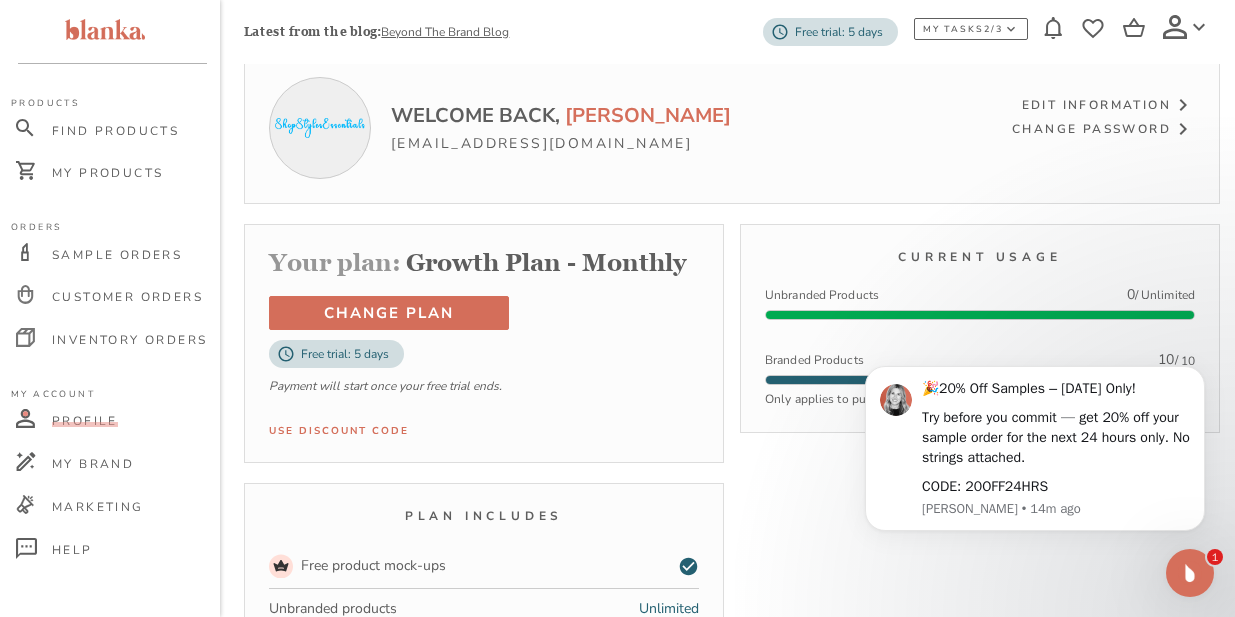 scroll, scrollTop: 0, scrollLeft: 0, axis: both 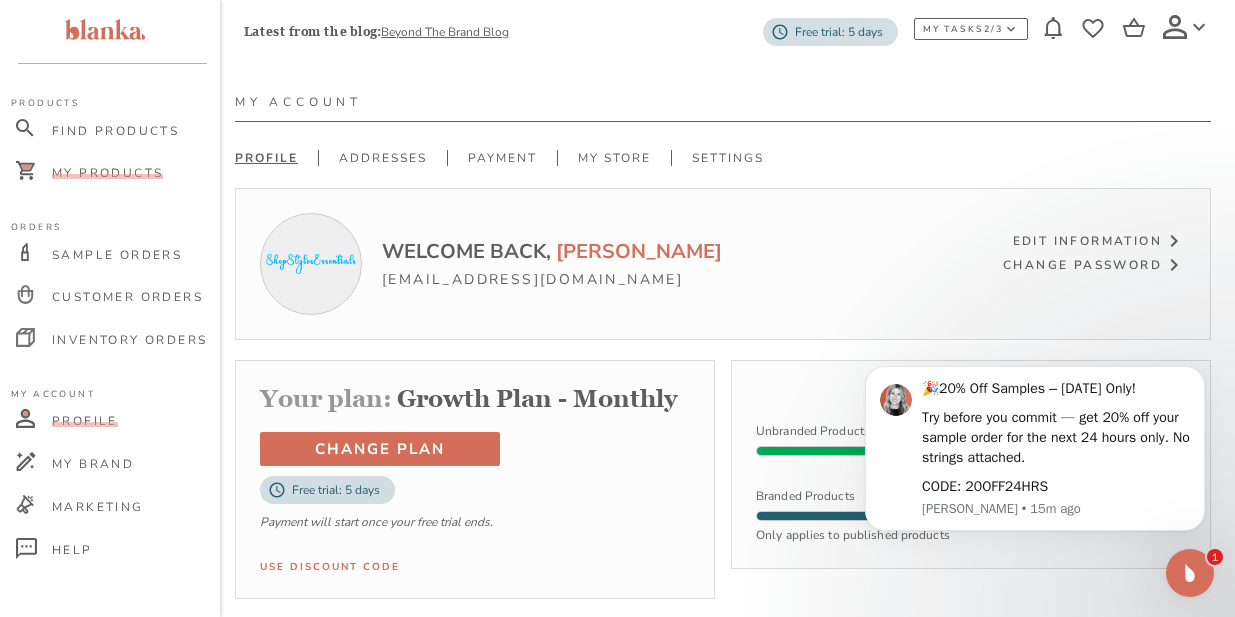 click on "My Products" at bounding box center [107, 173] 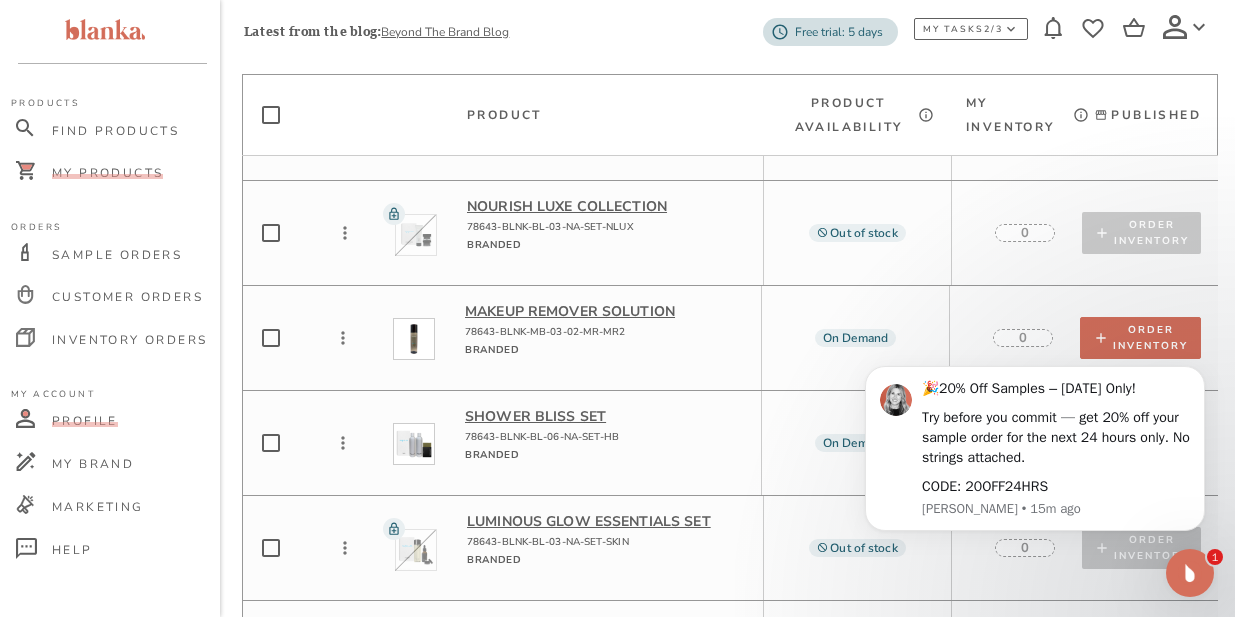 scroll, scrollTop: 235, scrollLeft: 2, axis: both 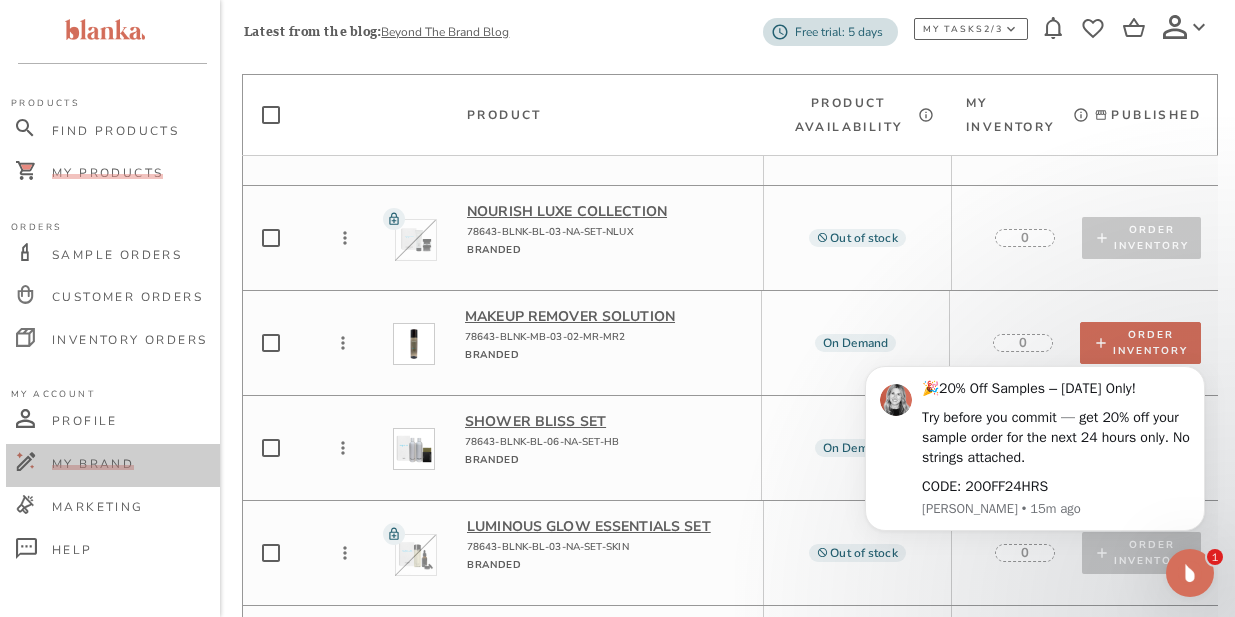 click on "My Brand" at bounding box center [93, 464] 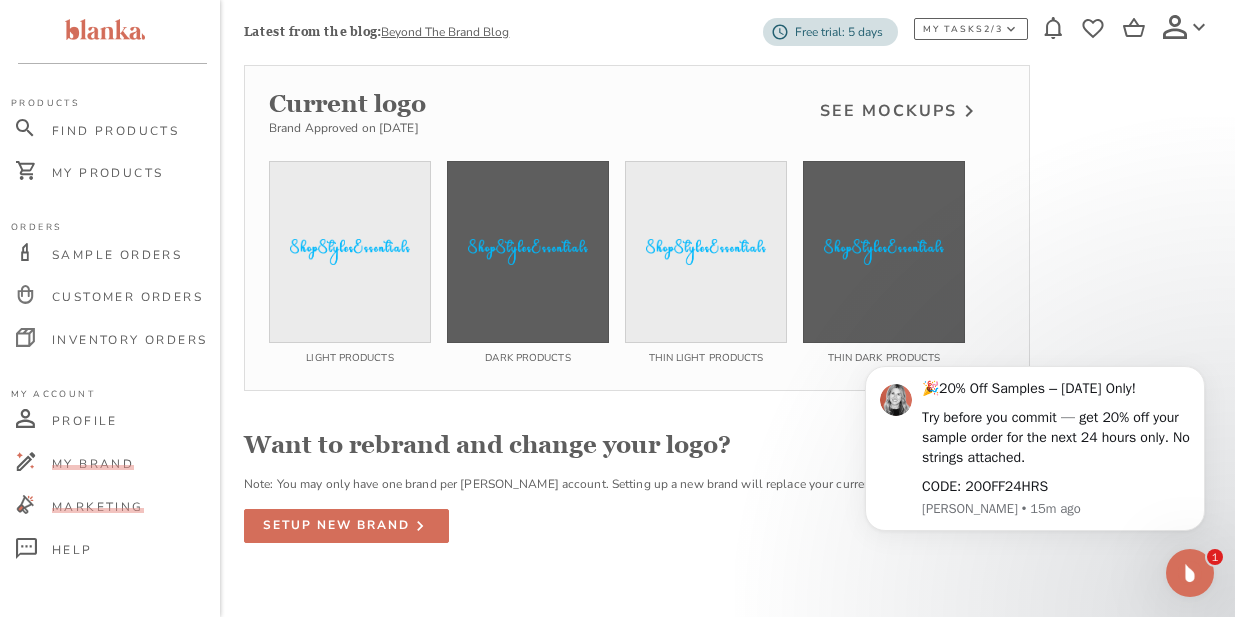 click on "Marketing" at bounding box center [98, 507] 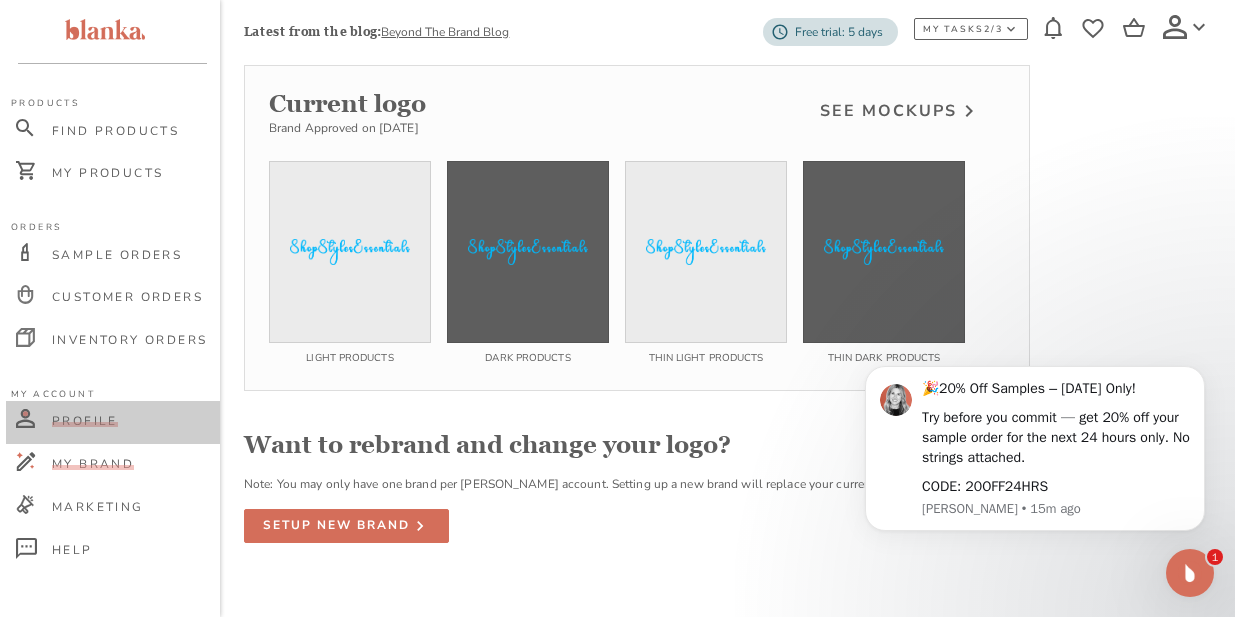 click on "Profile" at bounding box center (85, 421) 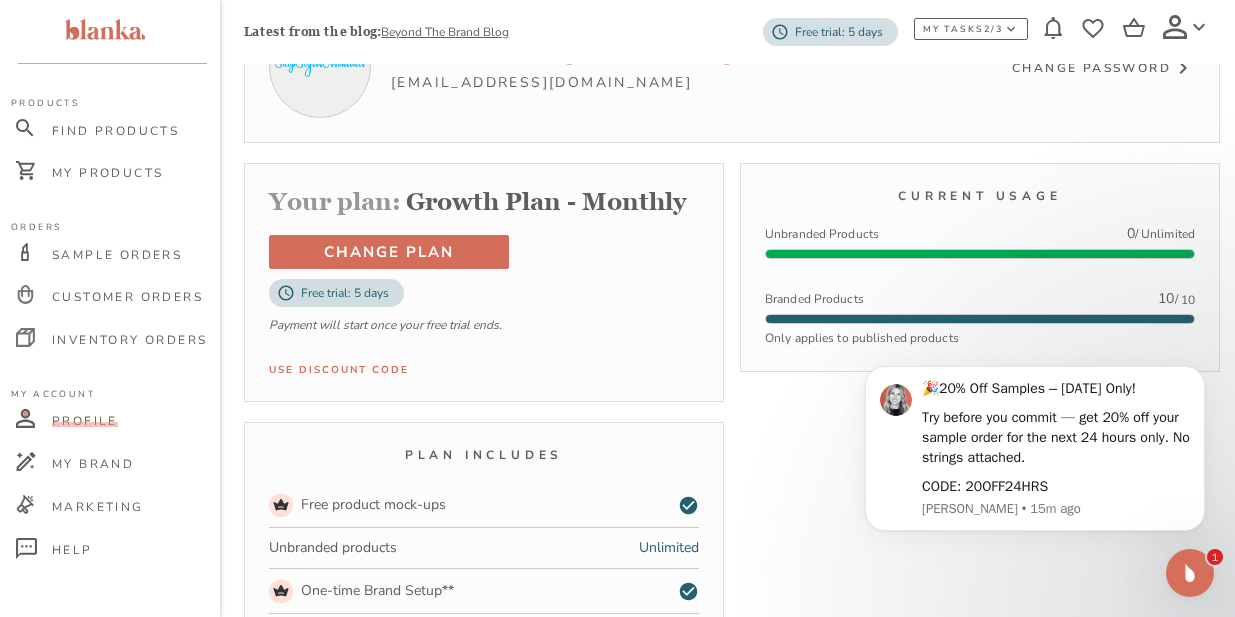 scroll, scrollTop: 239, scrollLeft: 0, axis: vertical 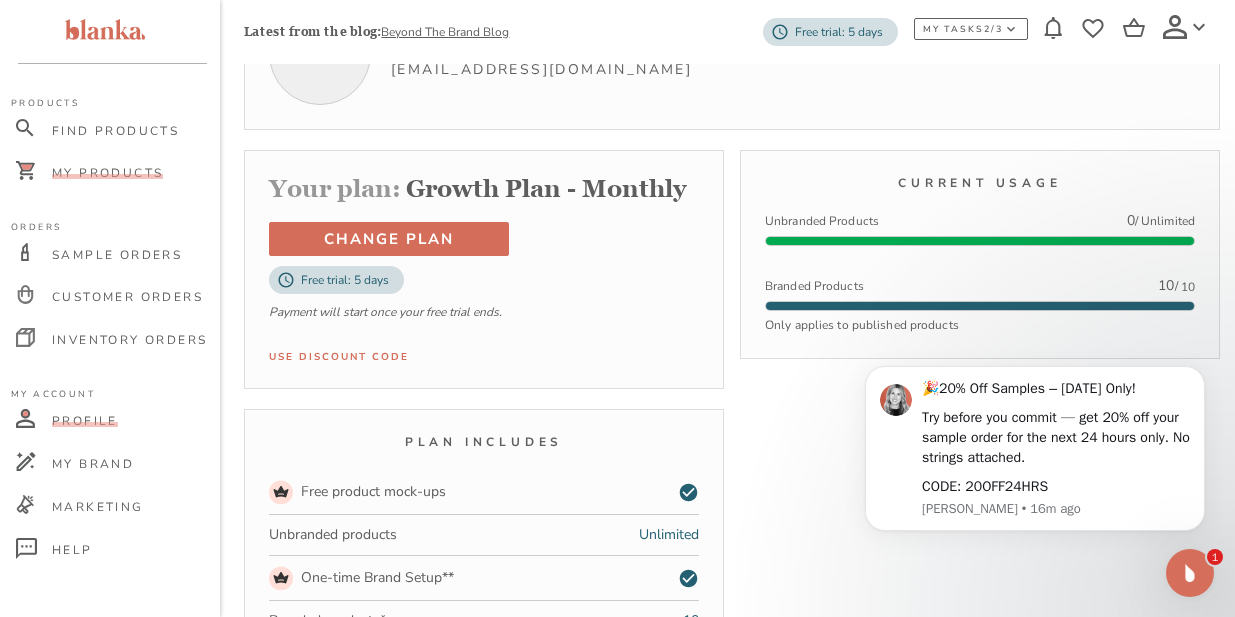 click on "My Products" at bounding box center [107, 173] 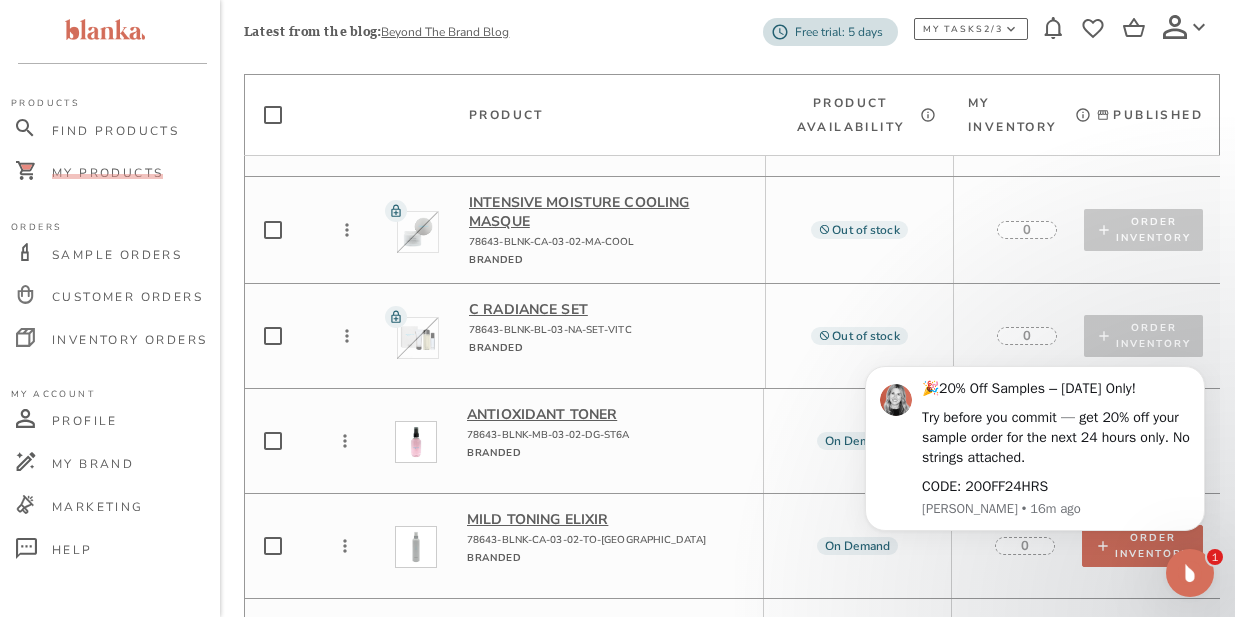 scroll, scrollTop: 778, scrollLeft: 0, axis: vertical 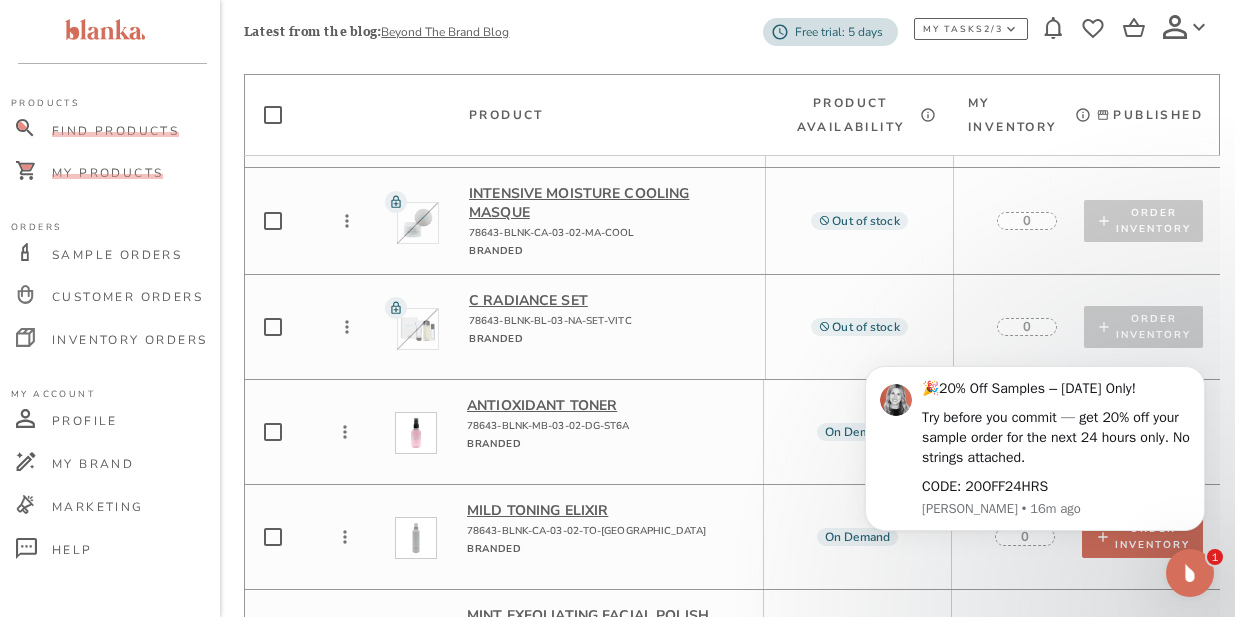 click on "Find Products" at bounding box center (115, 131) 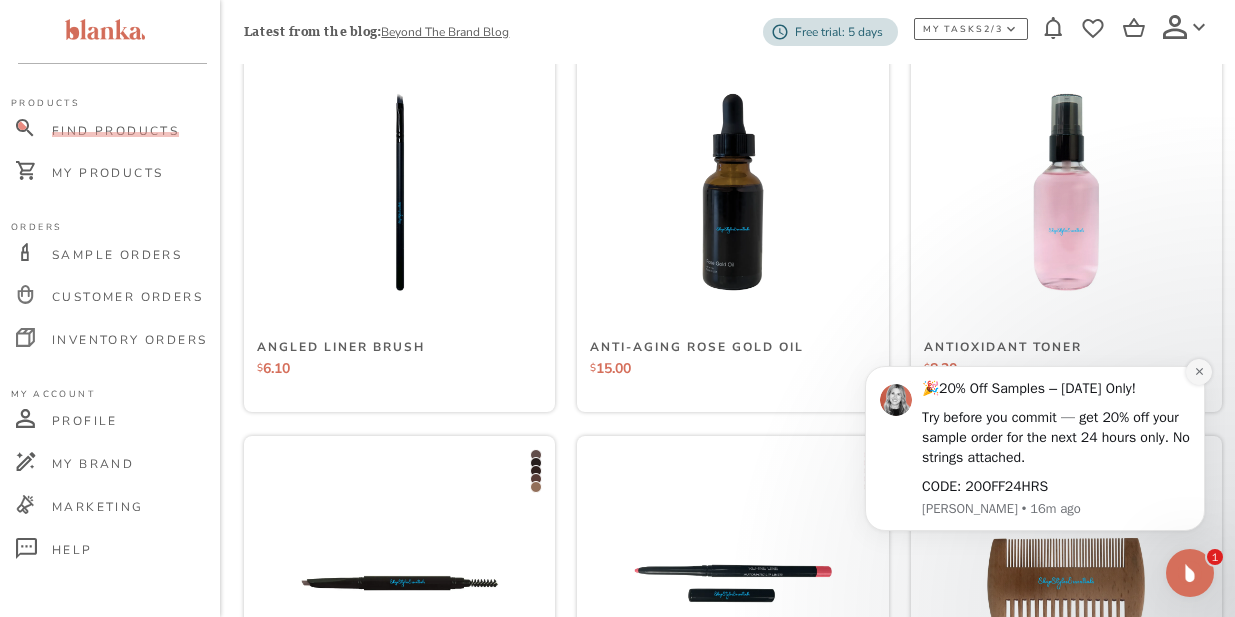 click at bounding box center [1199, 372] 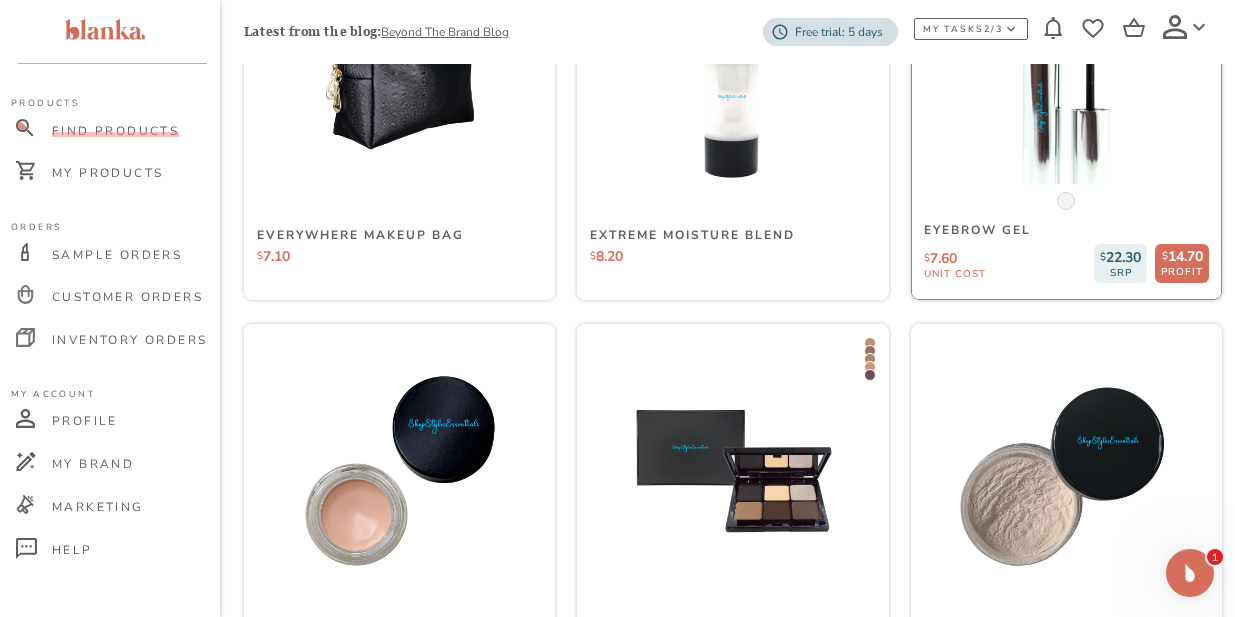 scroll, scrollTop: 5594, scrollLeft: 0, axis: vertical 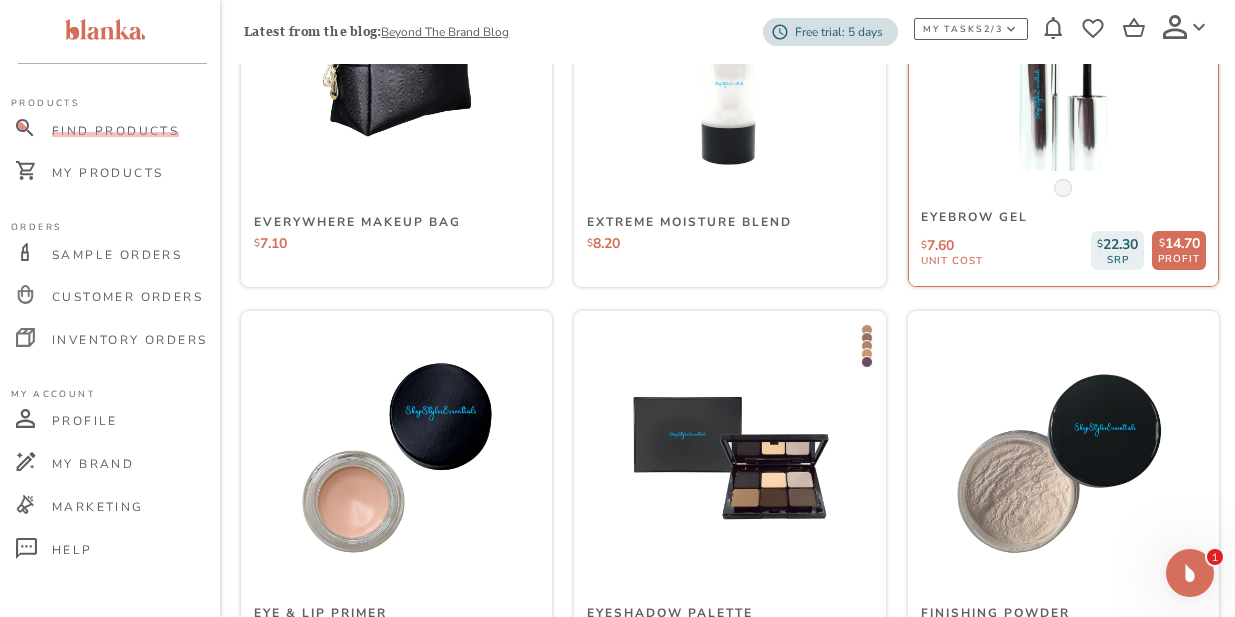 click at bounding box center [1063, 67] 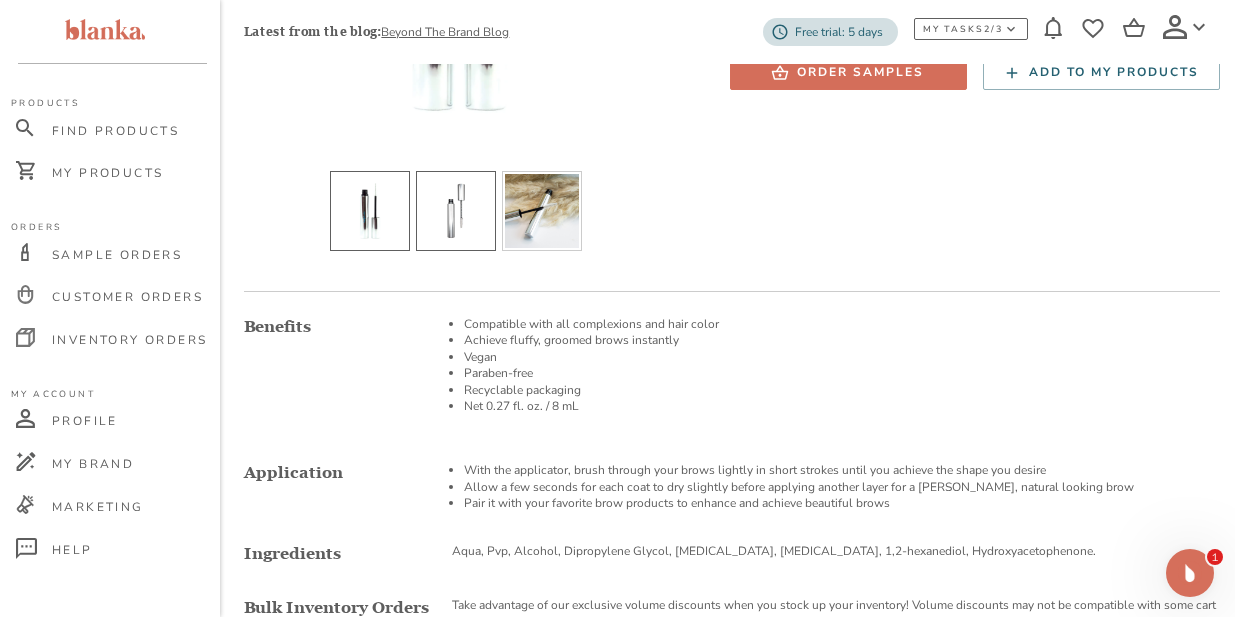 scroll, scrollTop: 397, scrollLeft: 0, axis: vertical 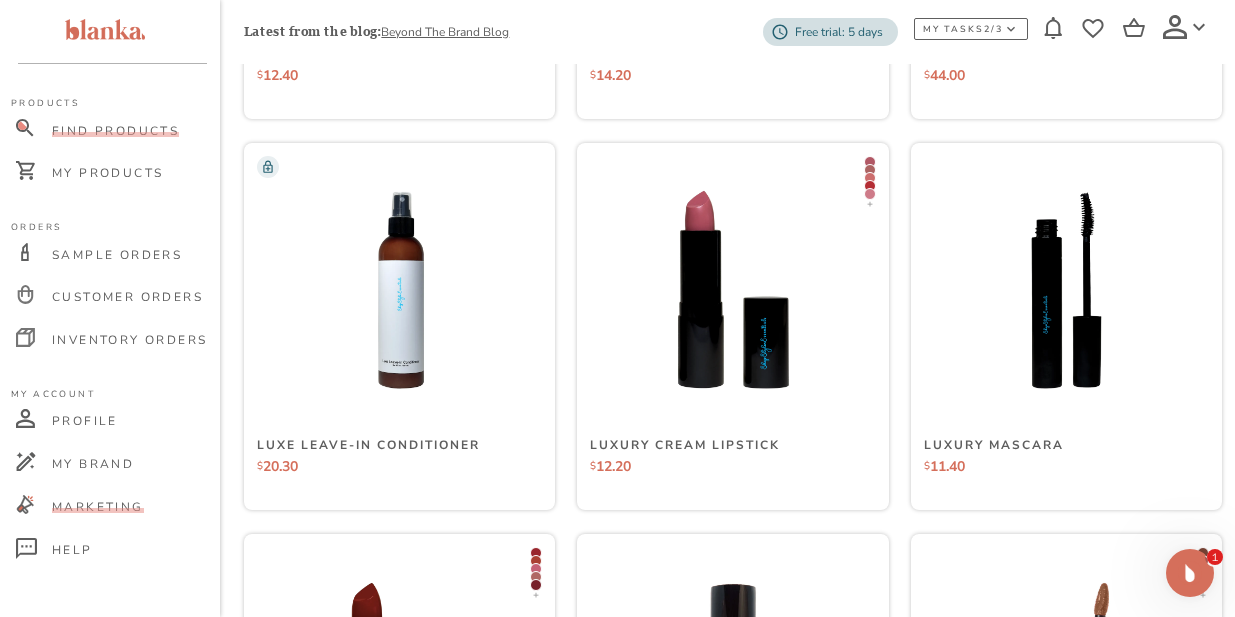 click on "Marketing" at bounding box center [98, 507] 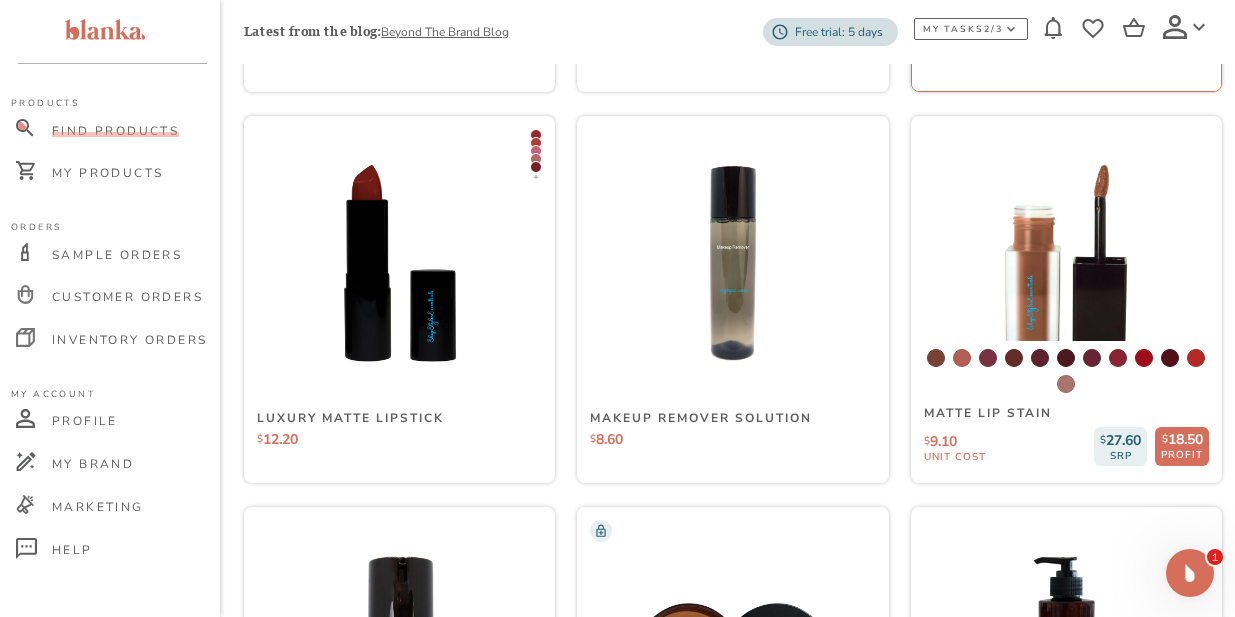 scroll, scrollTop: 11659, scrollLeft: 0, axis: vertical 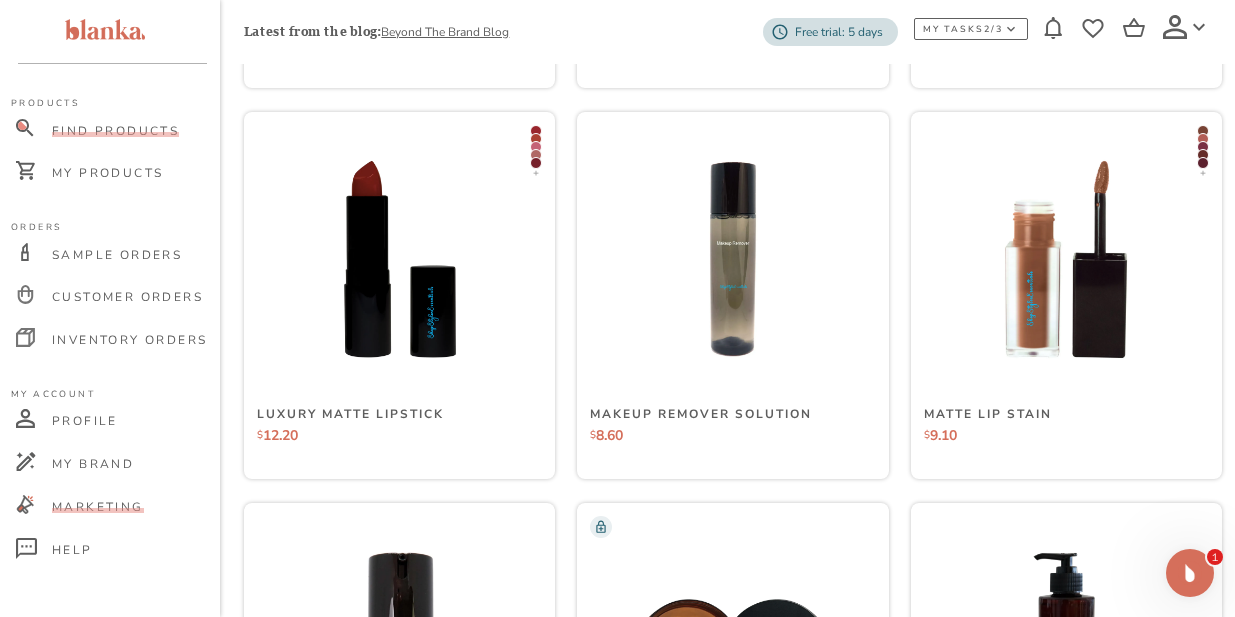 click on "Marketing" at bounding box center [98, 507] 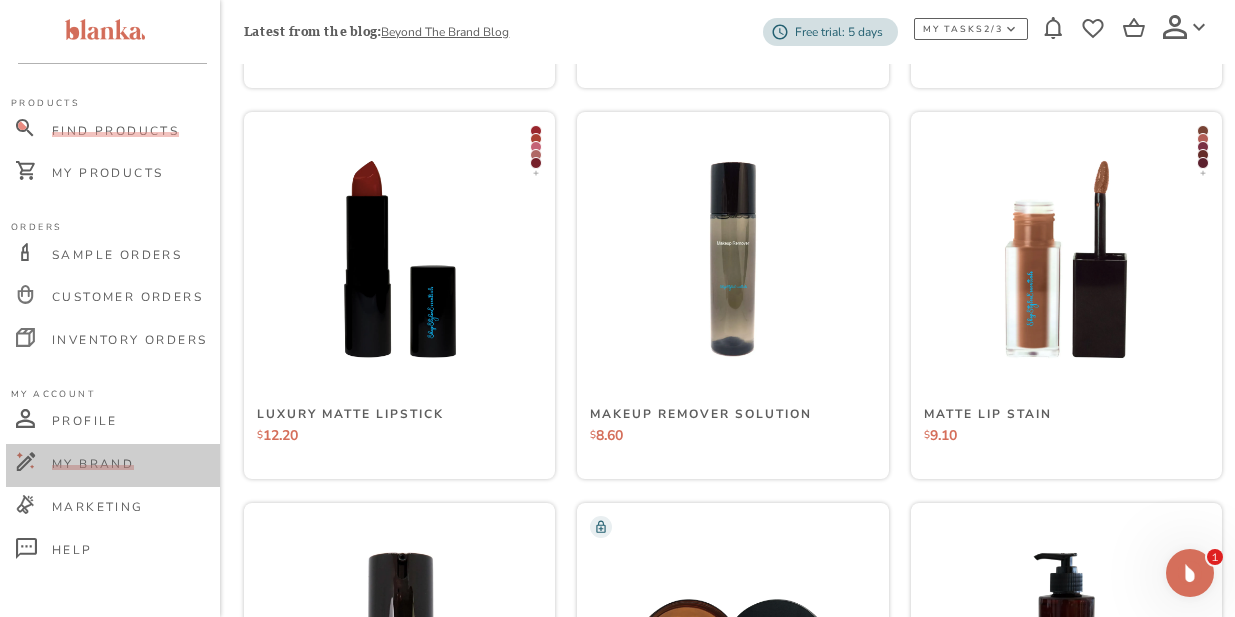 click on "My Brand" at bounding box center (93, 464) 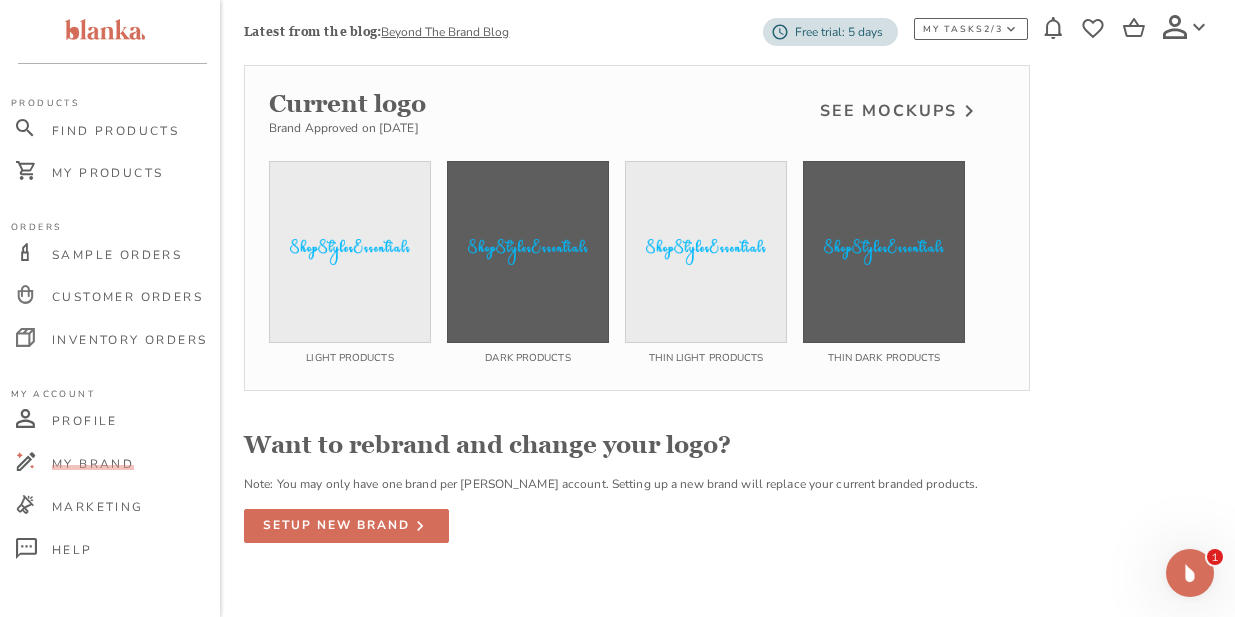 scroll, scrollTop: 110, scrollLeft: 0, axis: vertical 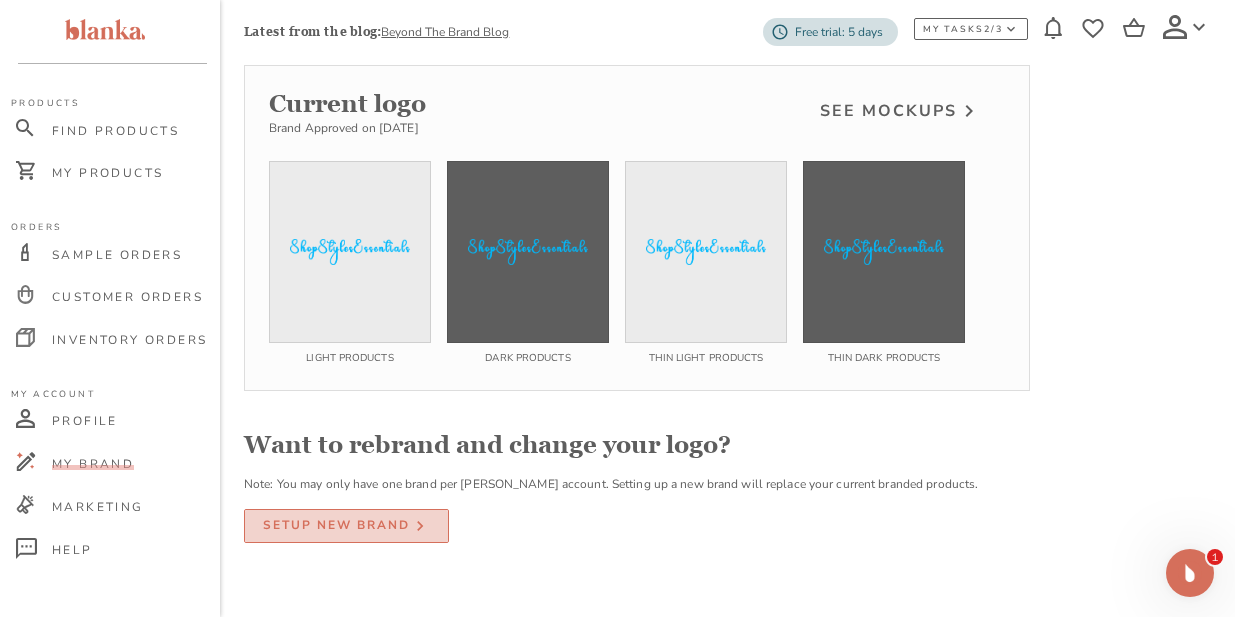 click on "setup new brand" at bounding box center [336, 525] 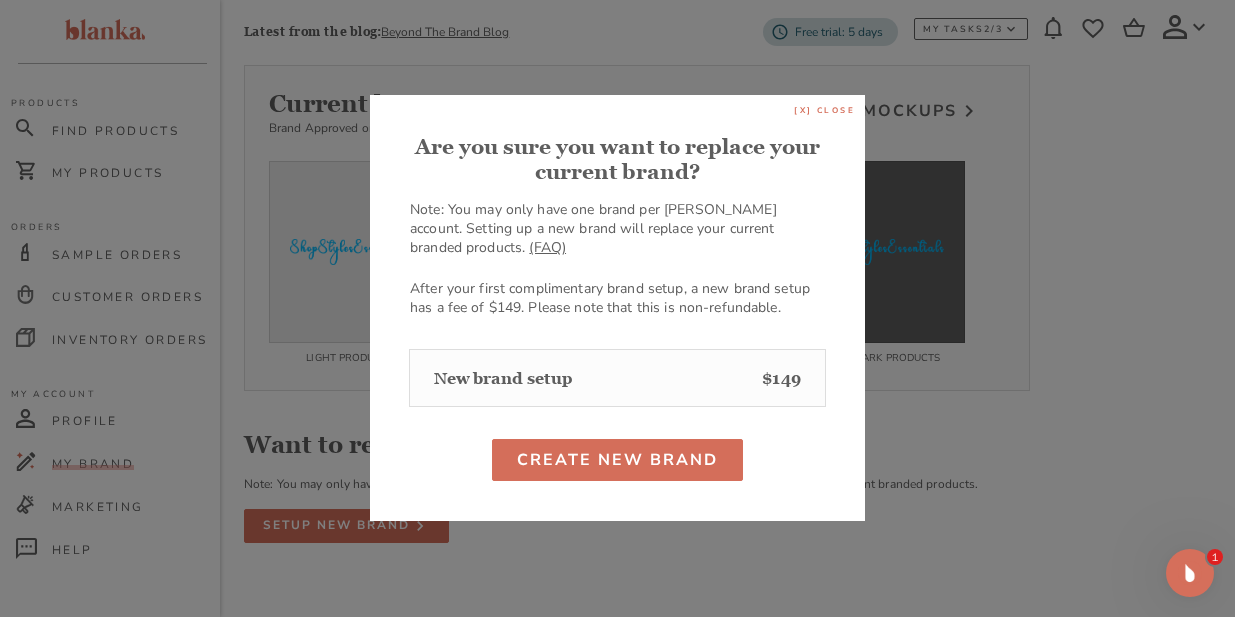 click on "[x] close" at bounding box center [824, 111] 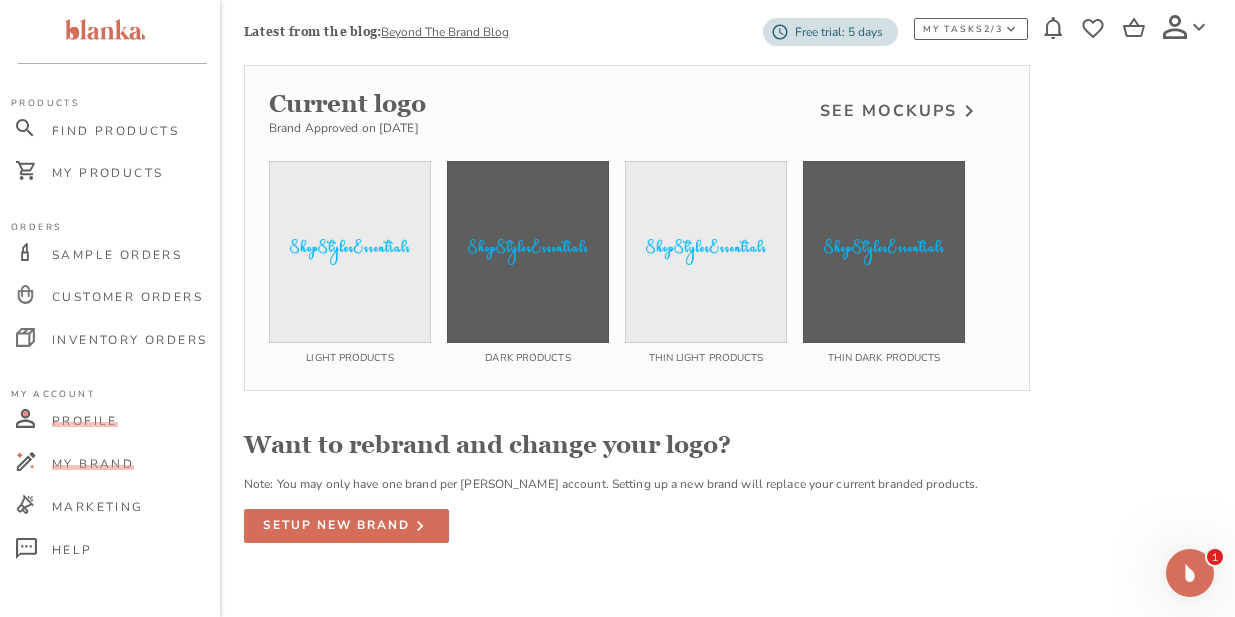 click on "Profile" at bounding box center [85, 421] 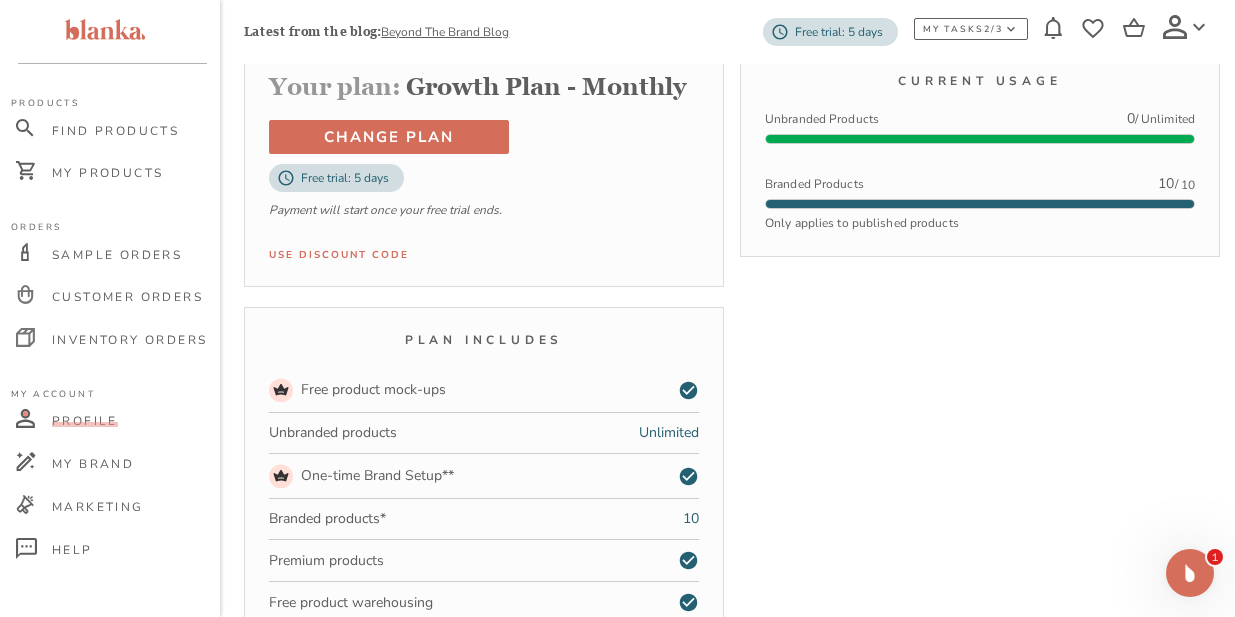 scroll, scrollTop: 0, scrollLeft: 0, axis: both 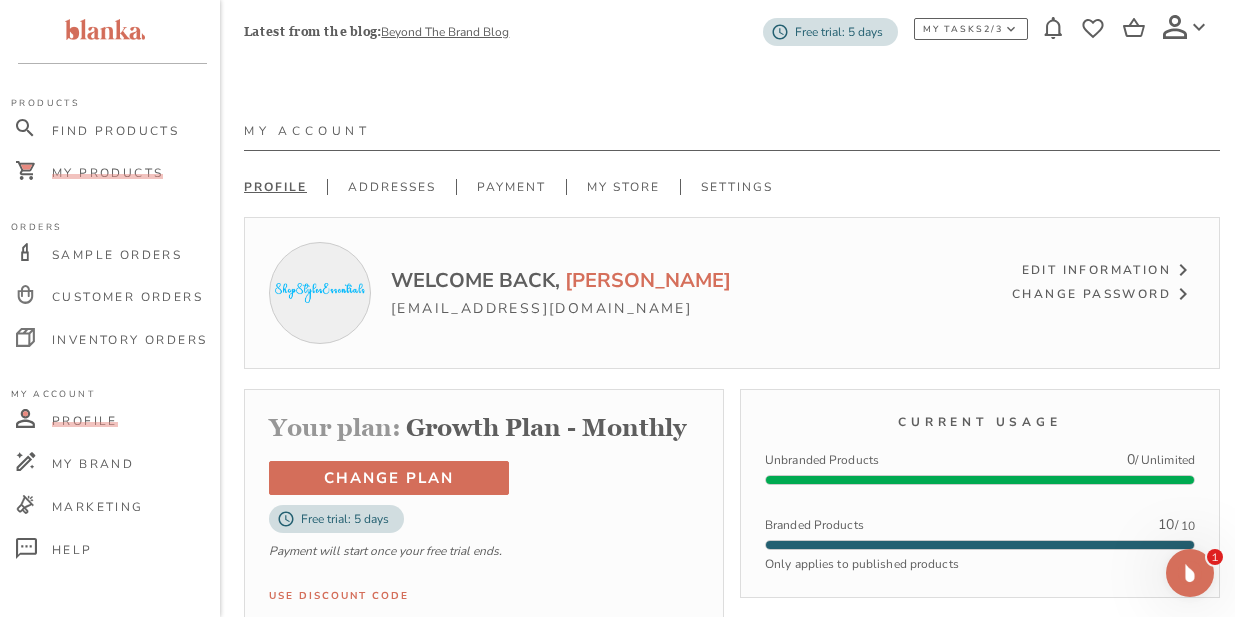 click on "My Products" at bounding box center (107, 173) 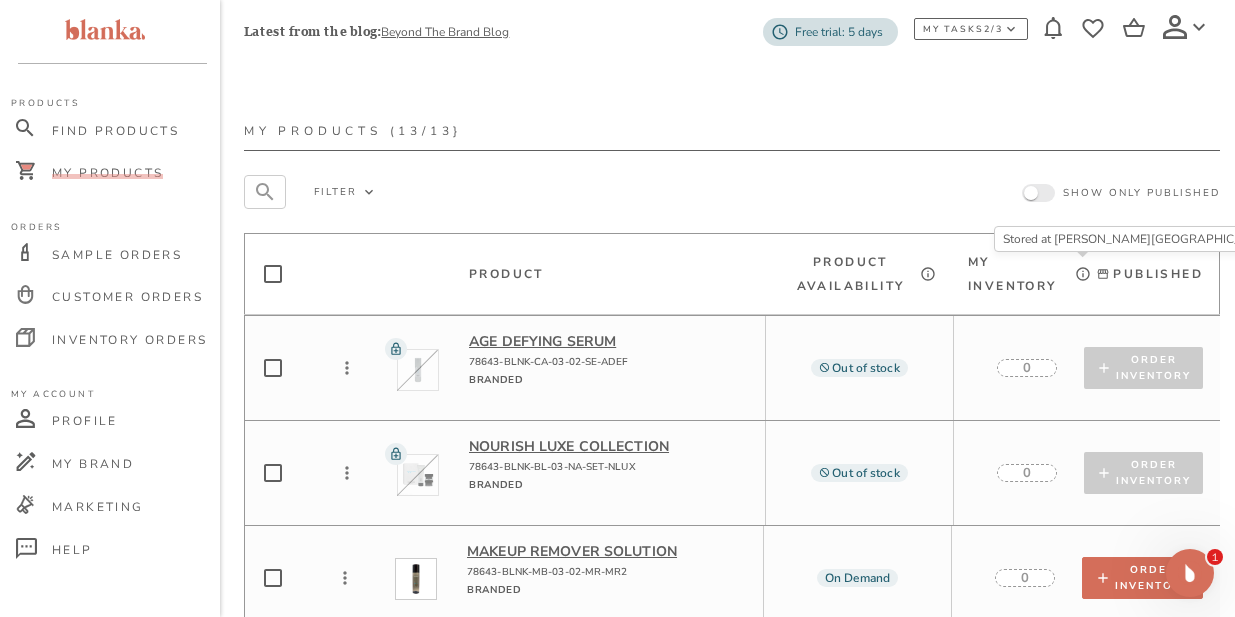 click 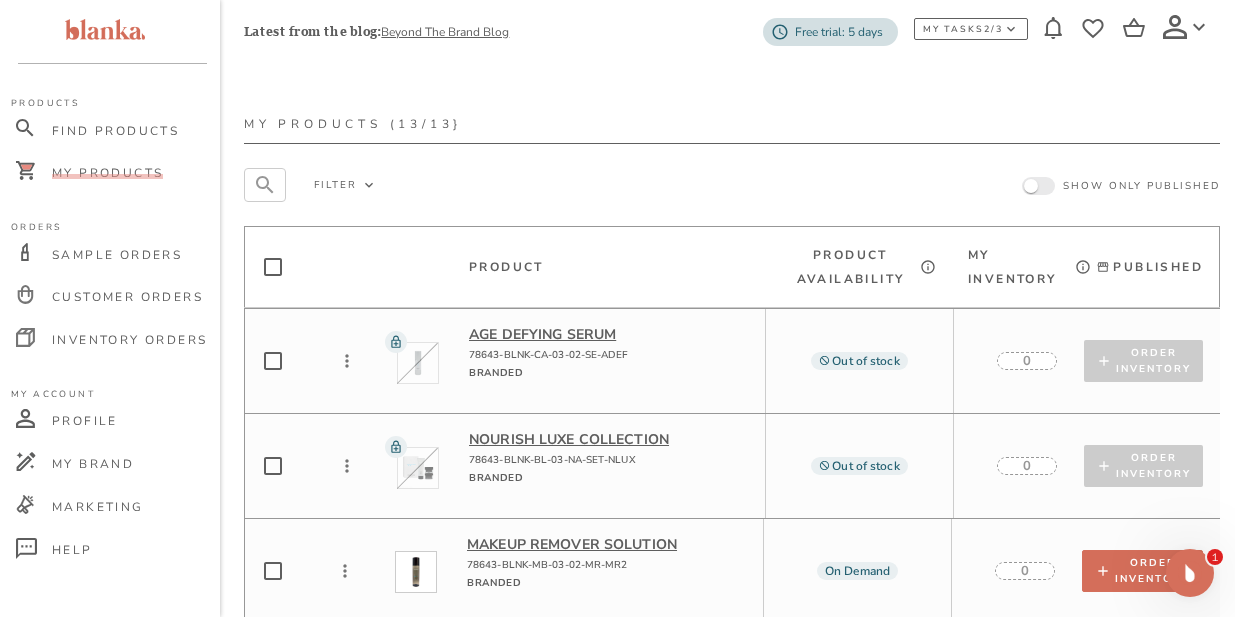 scroll, scrollTop: 5, scrollLeft: 0, axis: vertical 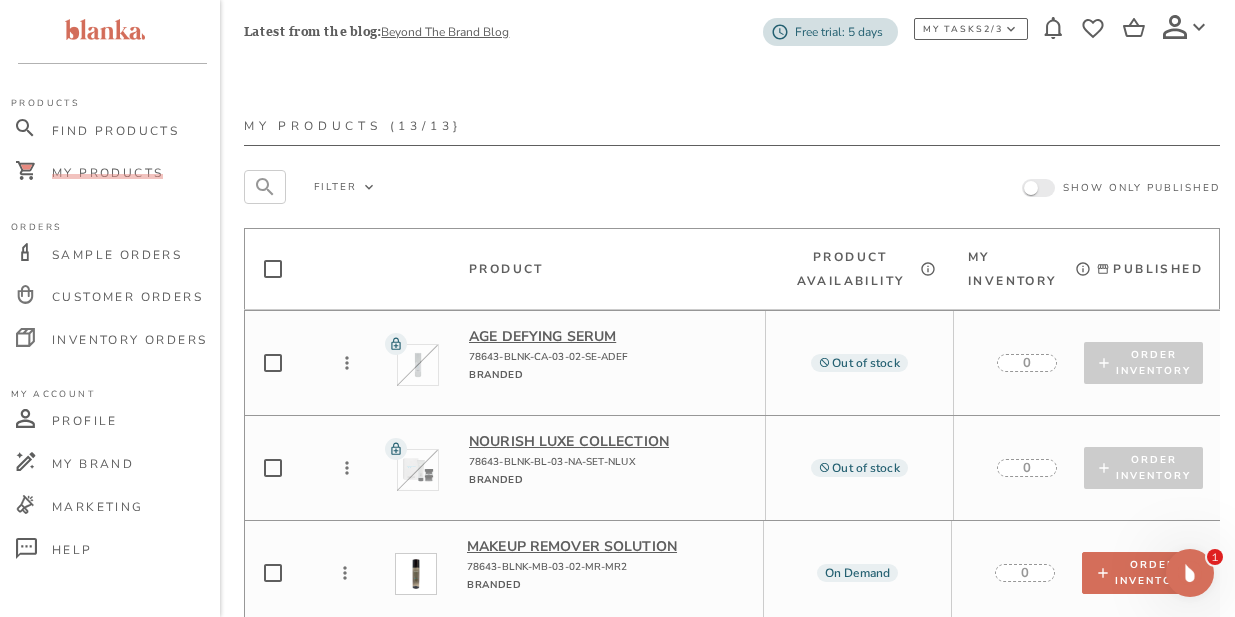 click at bounding box center [1031, 188] 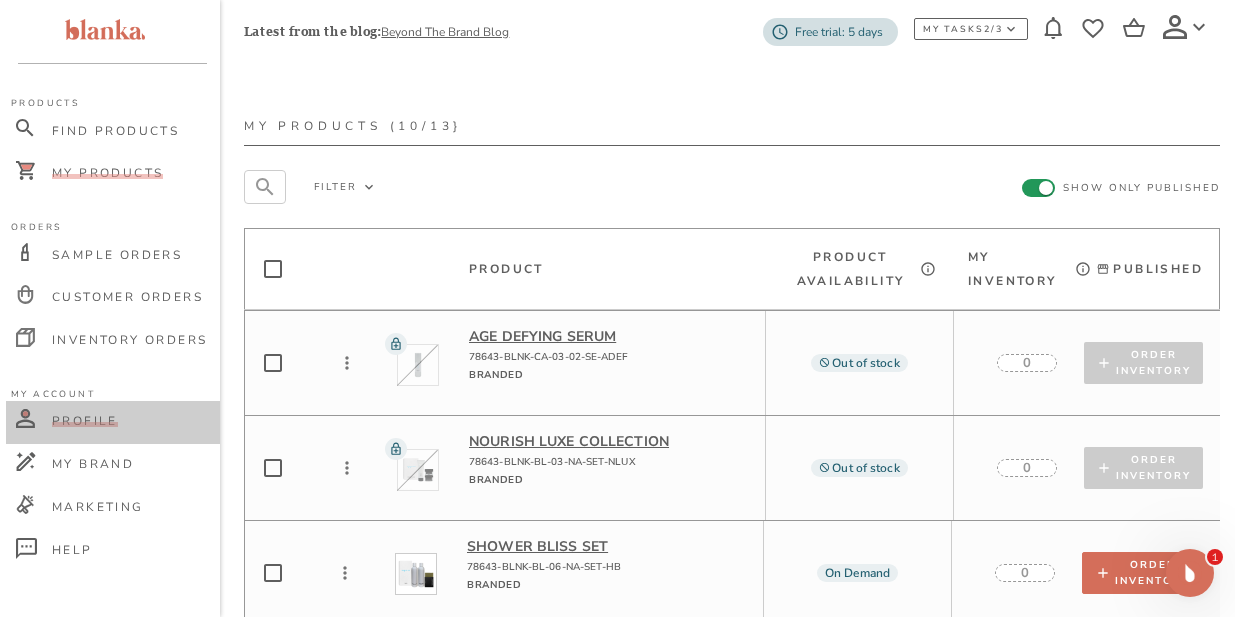 click on "Profile" at bounding box center [85, 421] 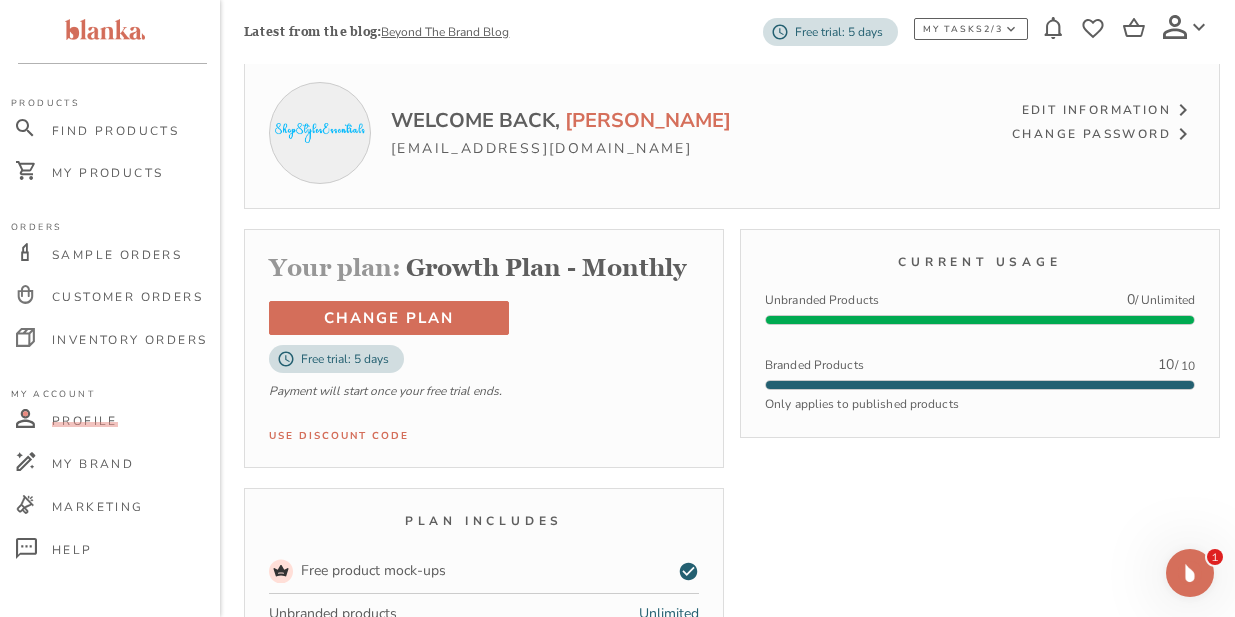 scroll, scrollTop: 163, scrollLeft: 0, axis: vertical 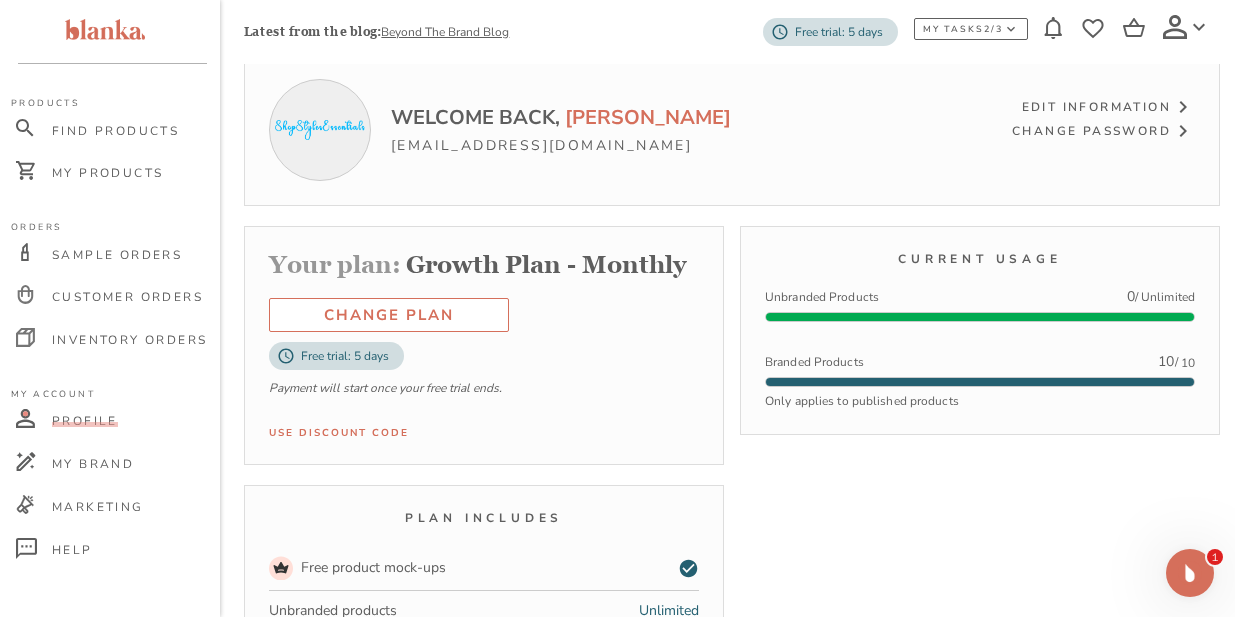 click on "Change Plan" at bounding box center (389, 315) 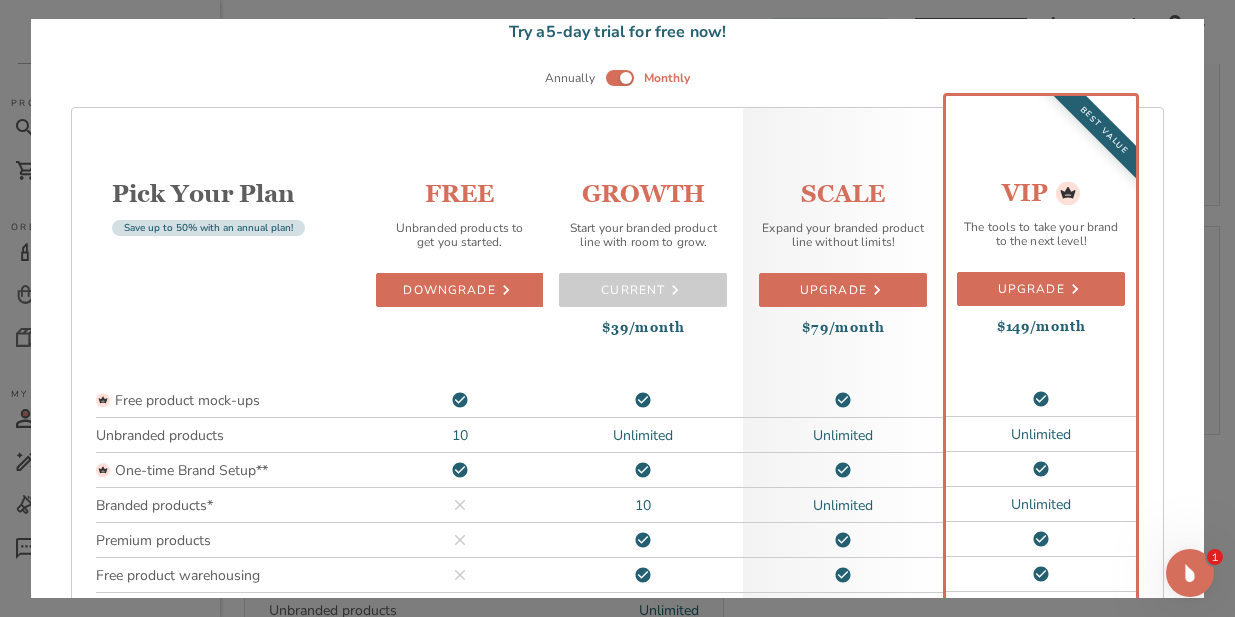 scroll, scrollTop: 0, scrollLeft: 0, axis: both 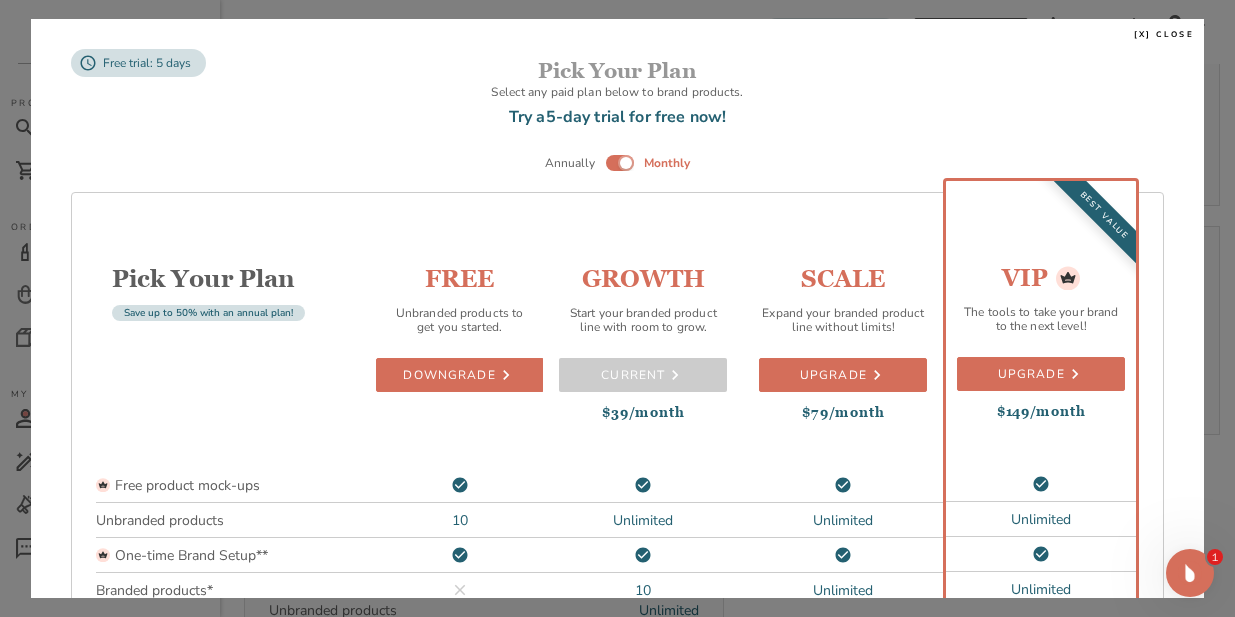 click at bounding box center (626, 163) 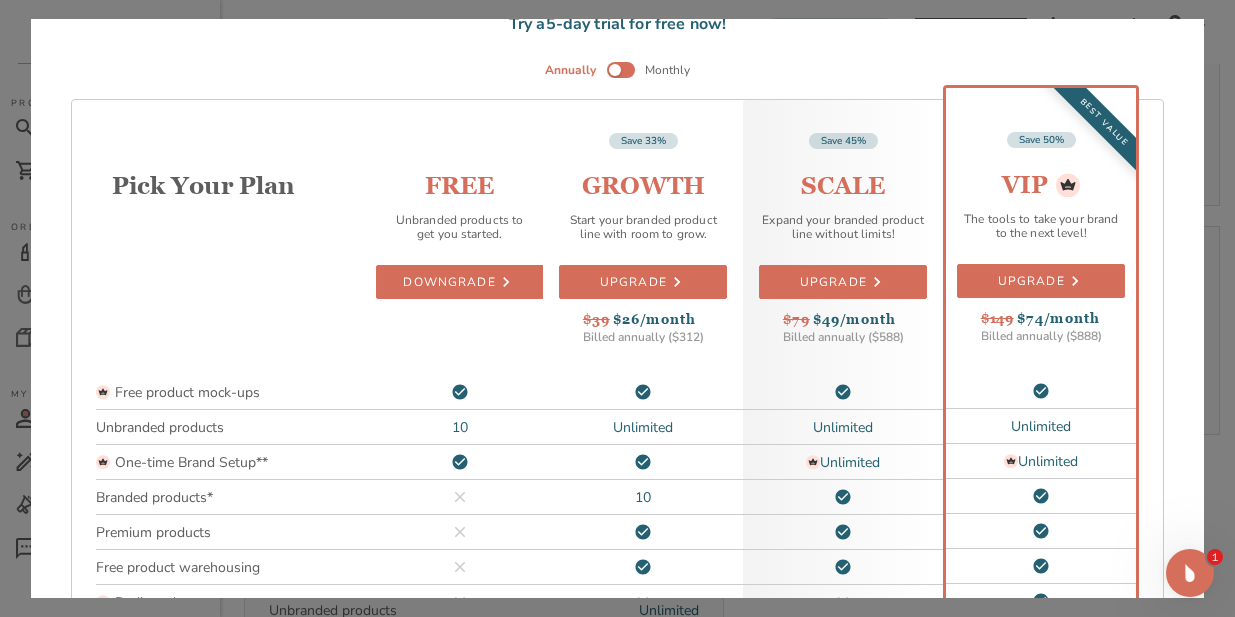 scroll, scrollTop: 88, scrollLeft: 0, axis: vertical 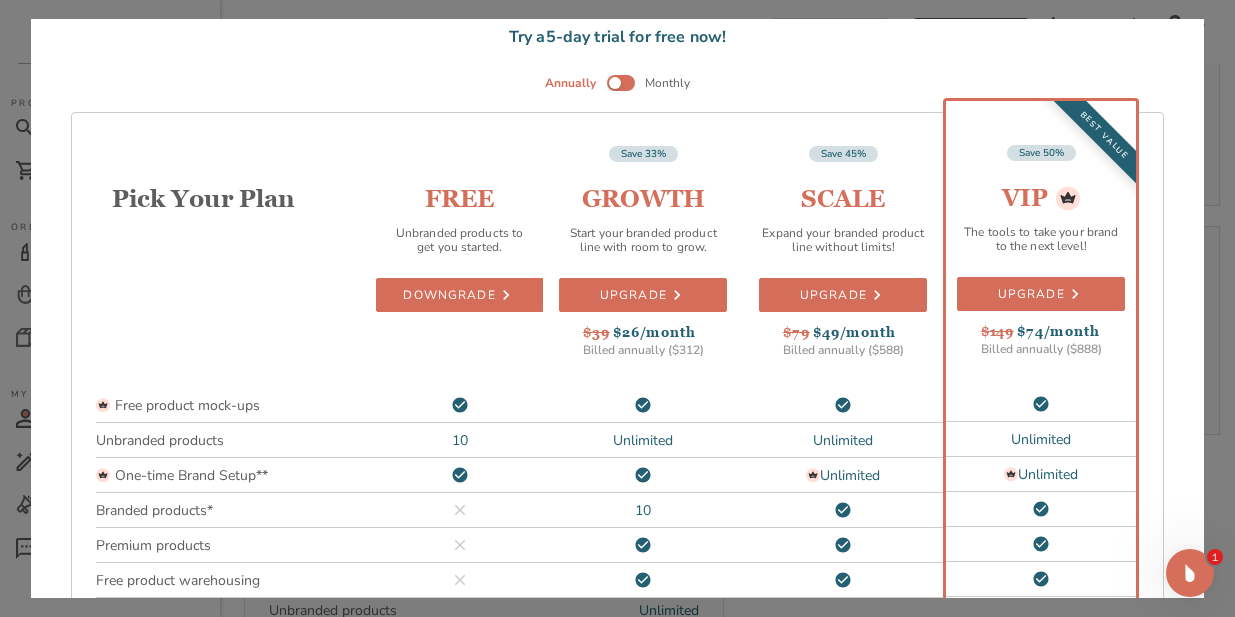 click on "[x] close Free trial: 5 days Pick Your Plan Select any paid plan below to brand products. Try a  5 -day trial for free now! Annually Monthly Pick Your Plan Free product mock-ups Unbranded products One-time Brand Setup** Branded products* Premium products Free product warehousing Dedicated account manager Dedicated phone support Branded package inserts Priority processing customer orders Early access to new products/formulas Automatic Payments API Access FREE Unbranded products to get you started. DOWNGRADE 10 Save 33% GROWTH Start your branded product line with room to grow. UPGRADE $39   $26/month Billed annually ($312) Unlimited 10 Save 45% SCALE Expand your branded product line without limits! UPGRADE $79   $49/month Billed annually ($588) Unlimited Unlimited Best Value Save 50% VIP The tools to take your brand to the next level! UPGRADE $149   $74/month Billed annually ($888) Unlimited Unlimited Upon request * applies to published products" at bounding box center (617, 309) 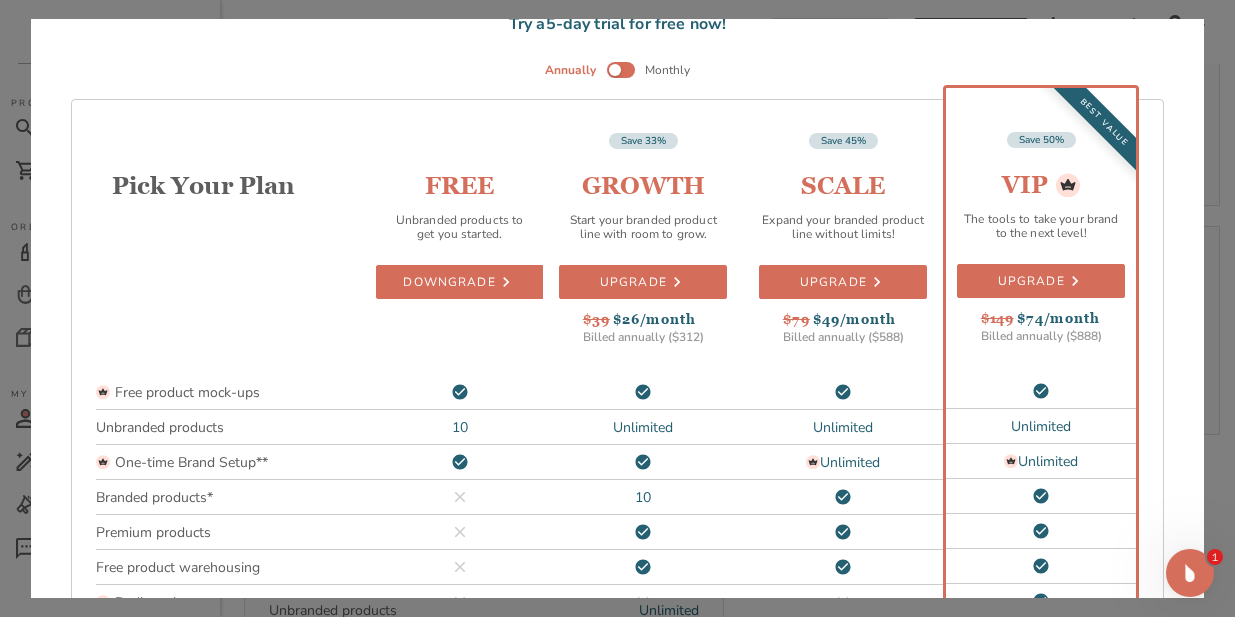 scroll, scrollTop: 90, scrollLeft: 0, axis: vertical 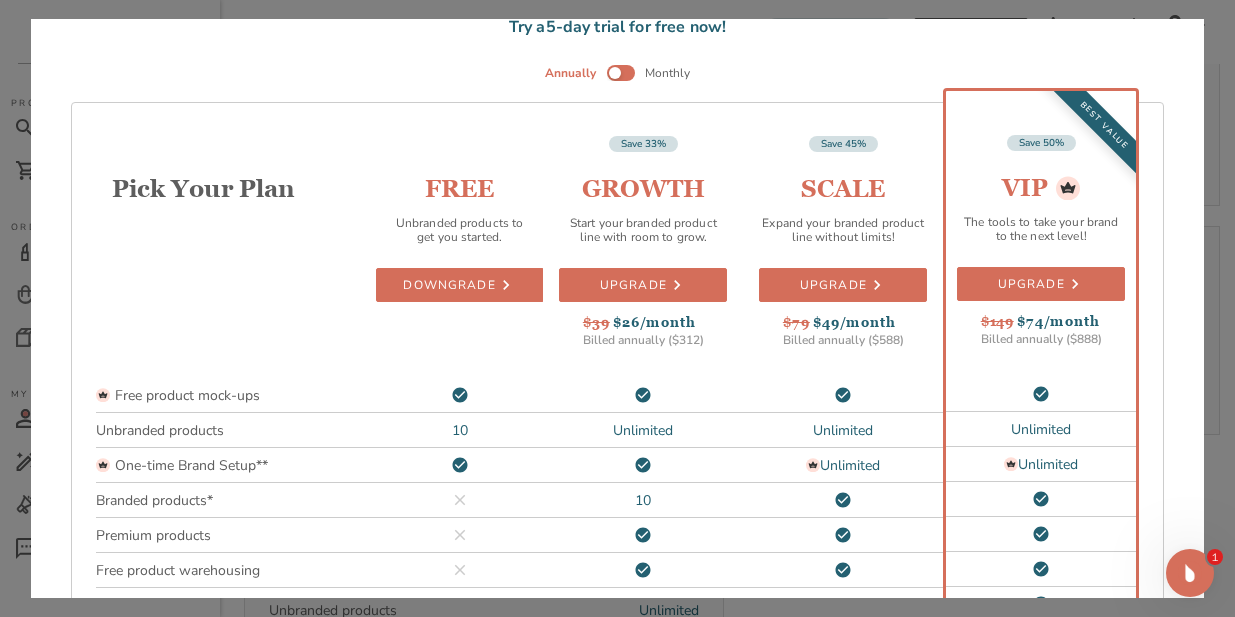 click on "Annually Monthly" at bounding box center (618, 73) 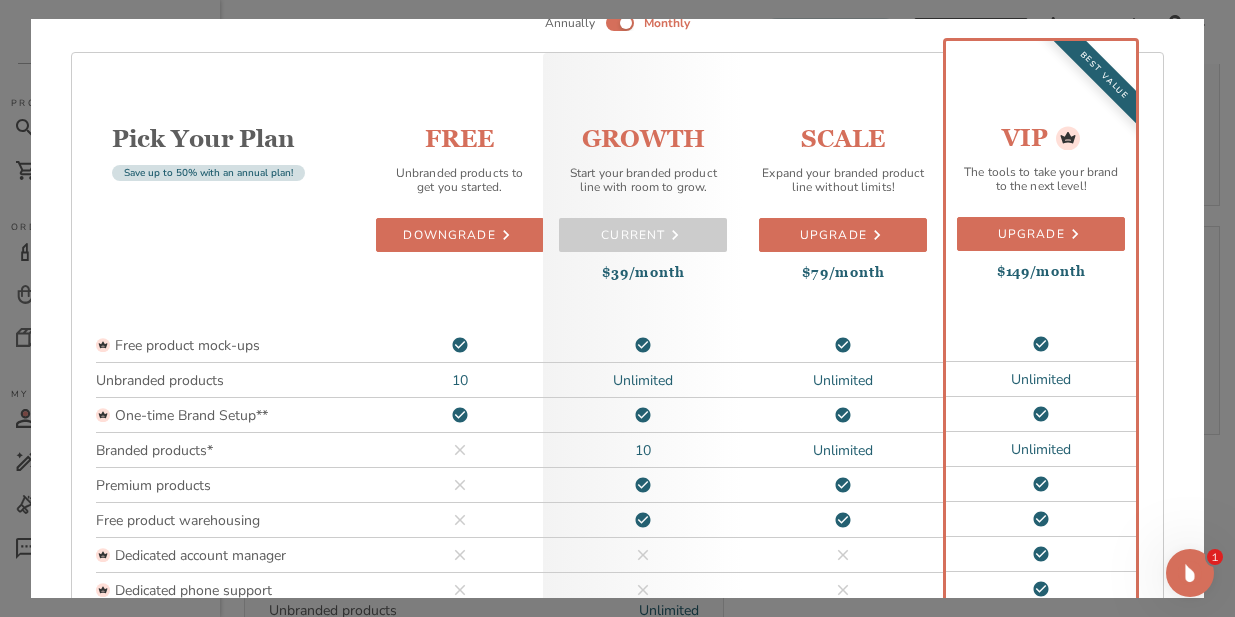 scroll, scrollTop: 0, scrollLeft: 0, axis: both 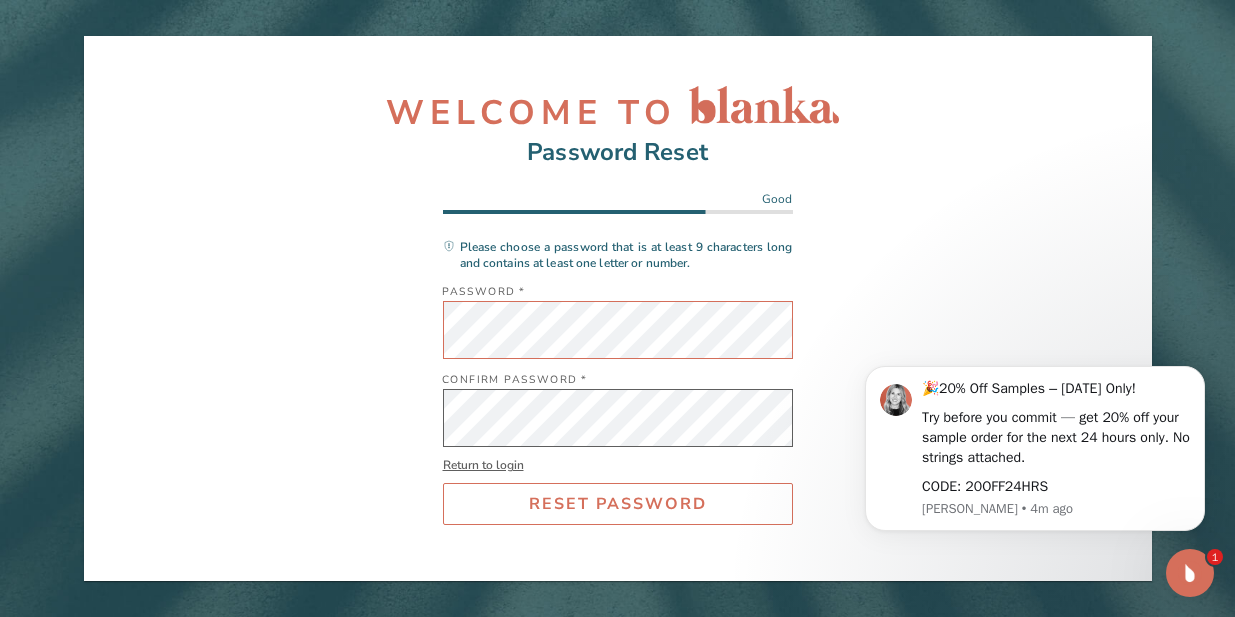 click on "Reset Password" at bounding box center (618, 504) 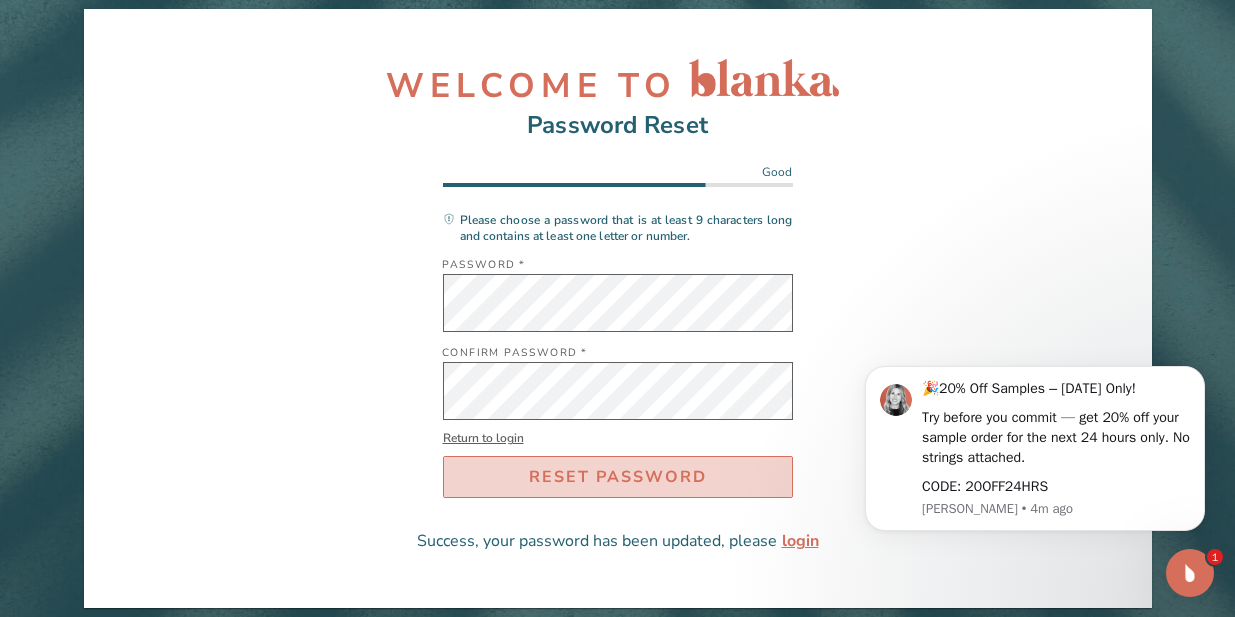 click on "Reset Password" at bounding box center [618, 477] 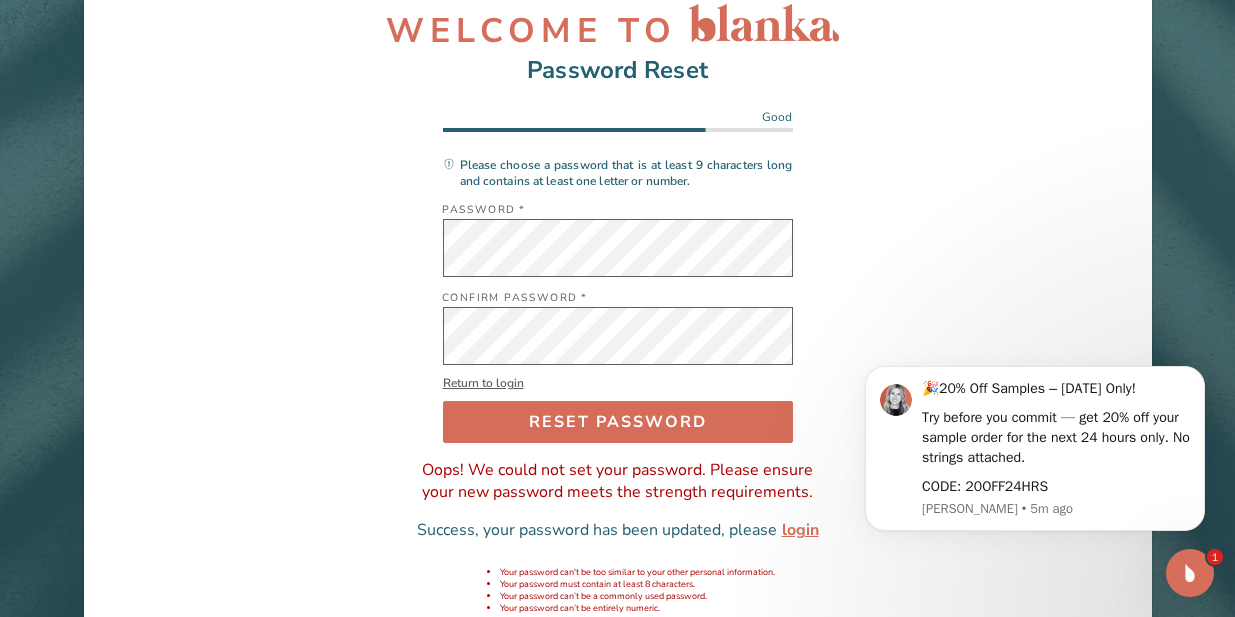 scroll, scrollTop: 54, scrollLeft: 0, axis: vertical 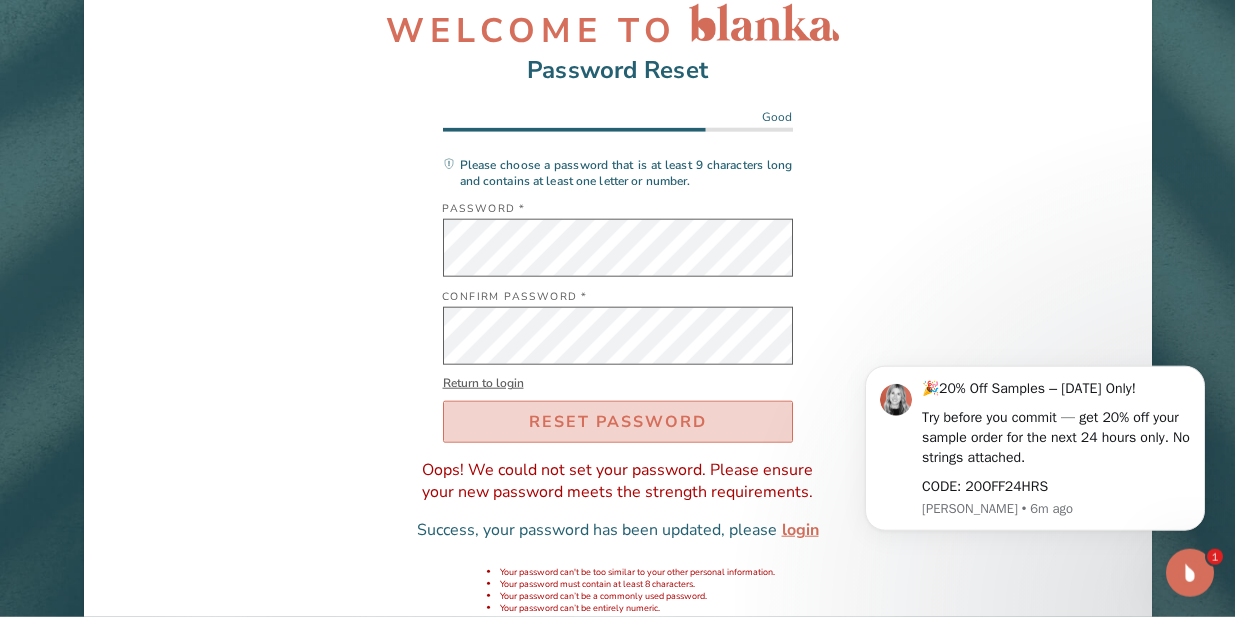 click on "Reset Password" at bounding box center [618, 422] 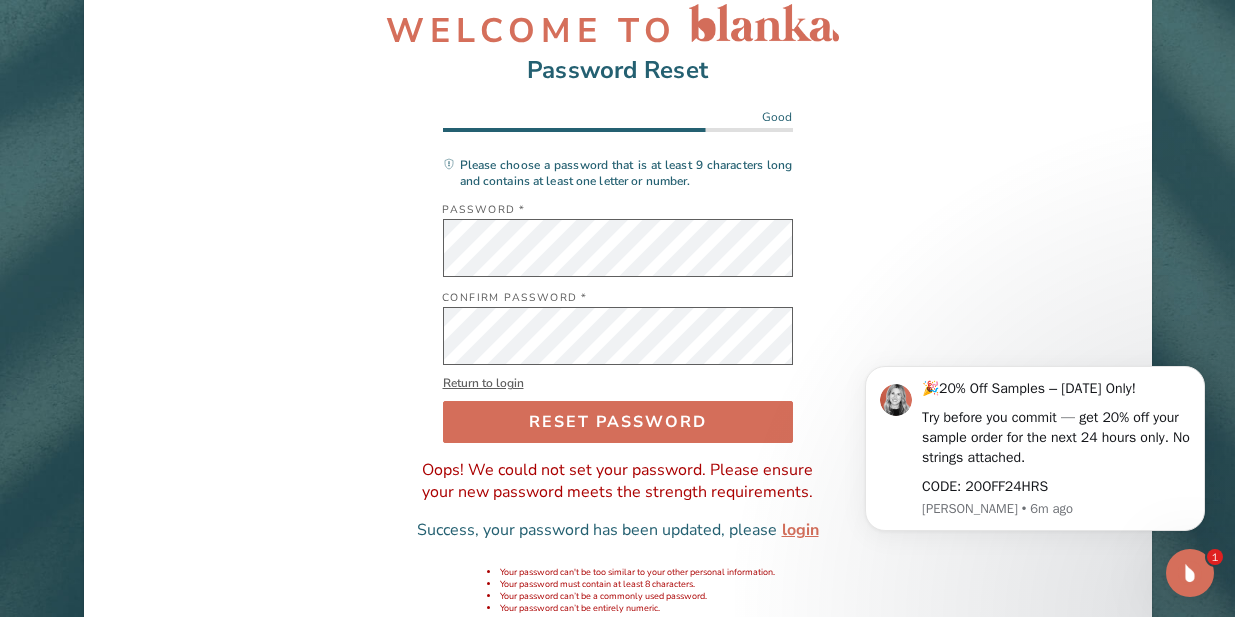 scroll, scrollTop: 4, scrollLeft: 0, axis: vertical 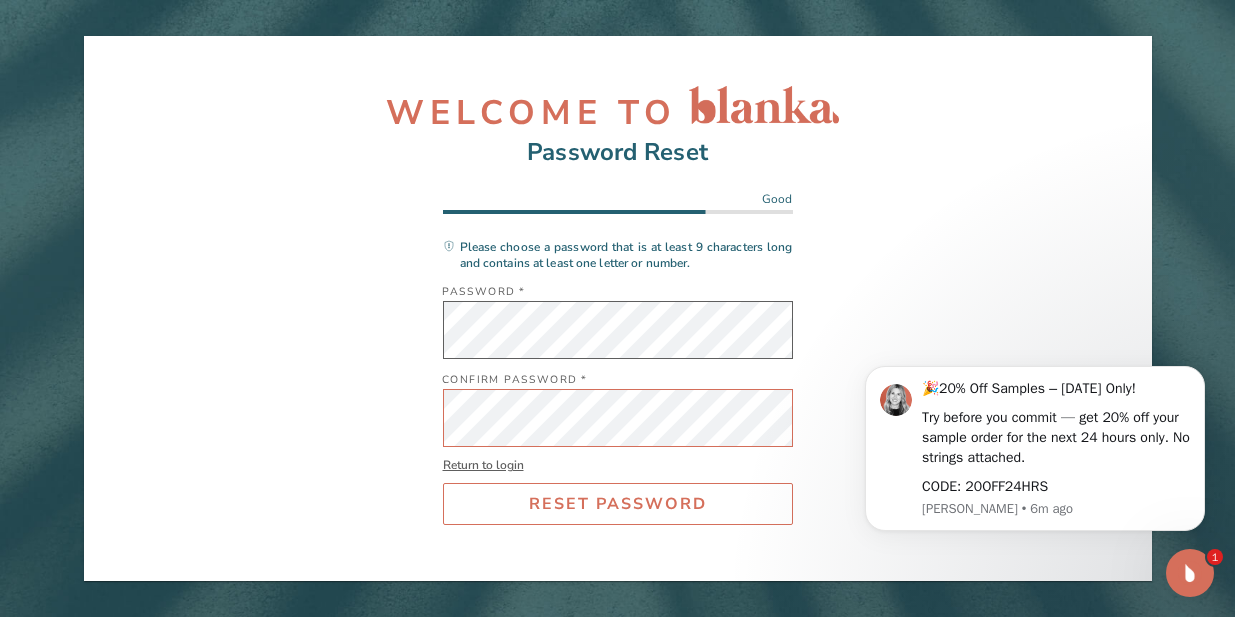 click on "Reset Password" at bounding box center (618, 504) 